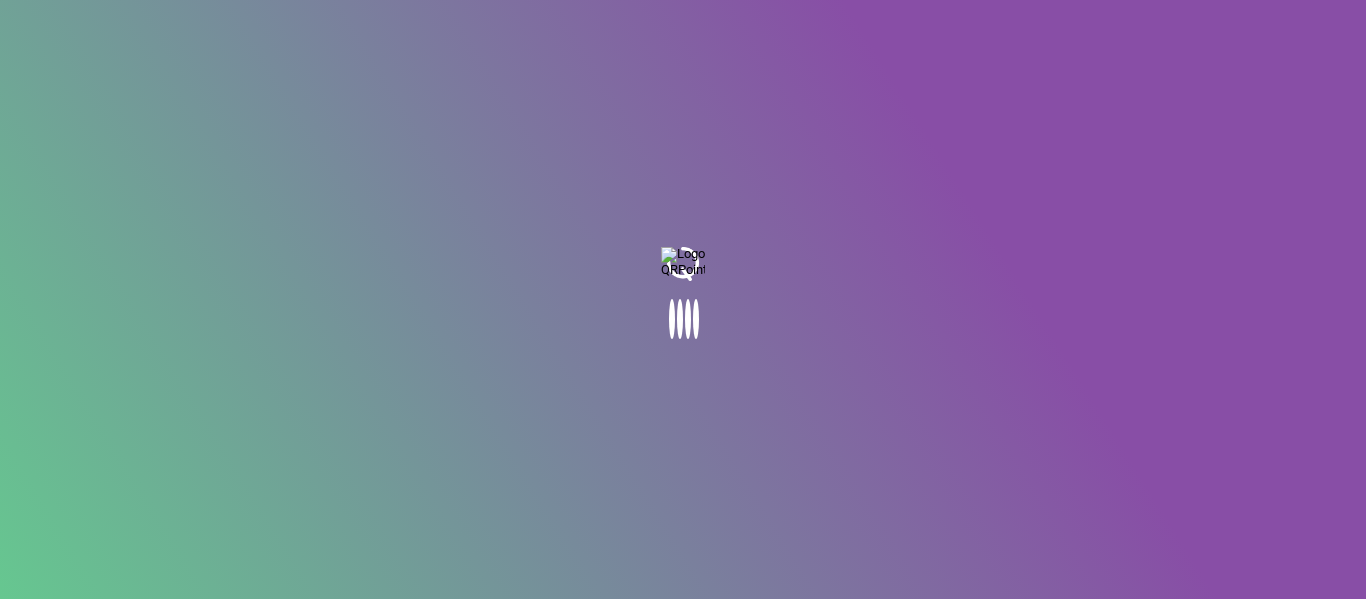 scroll, scrollTop: 0, scrollLeft: 0, axis: both 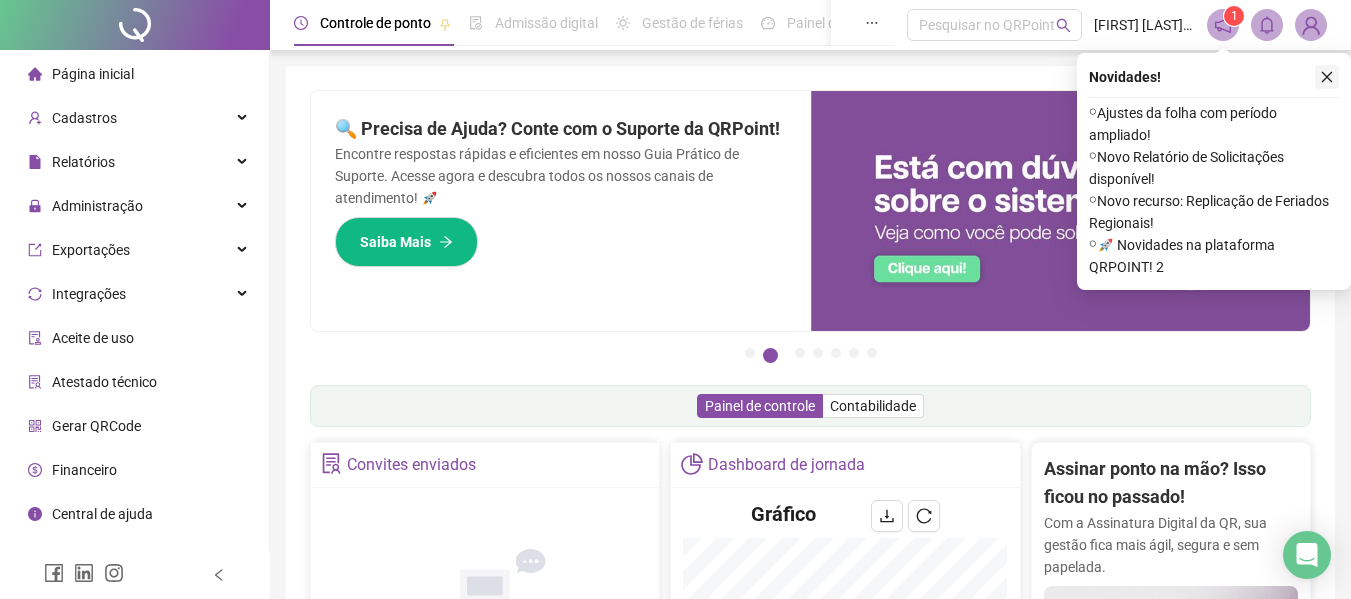 click 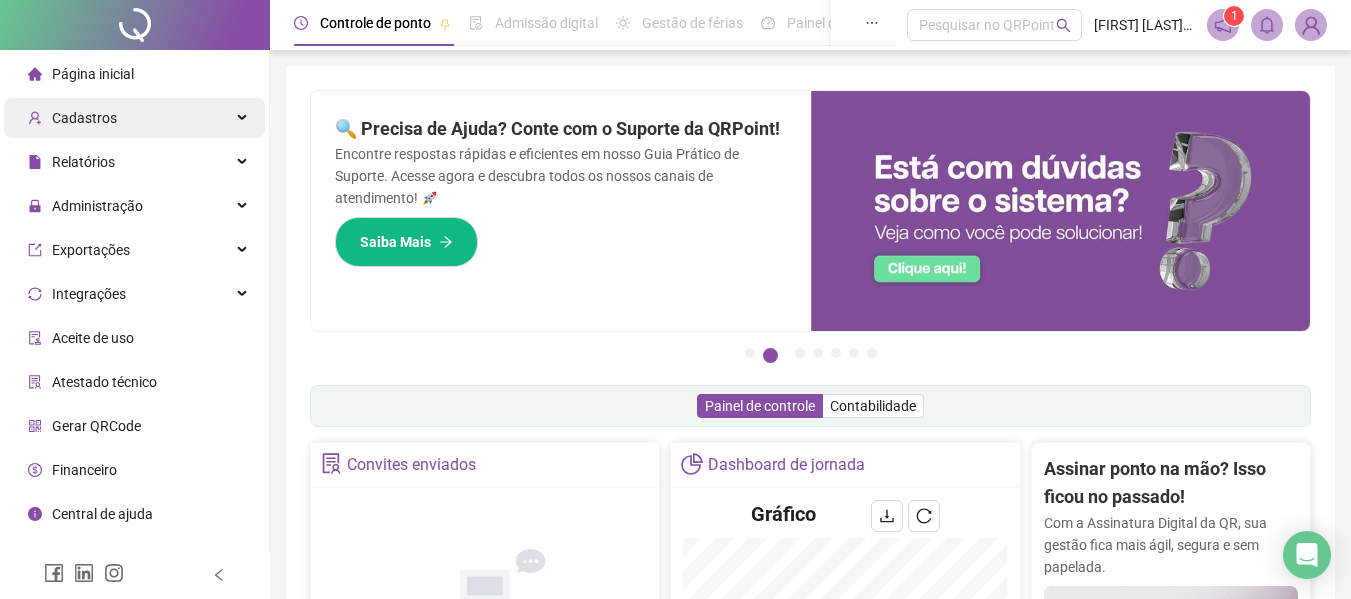 click on "Cadastros" at bounding box center (134, 118) 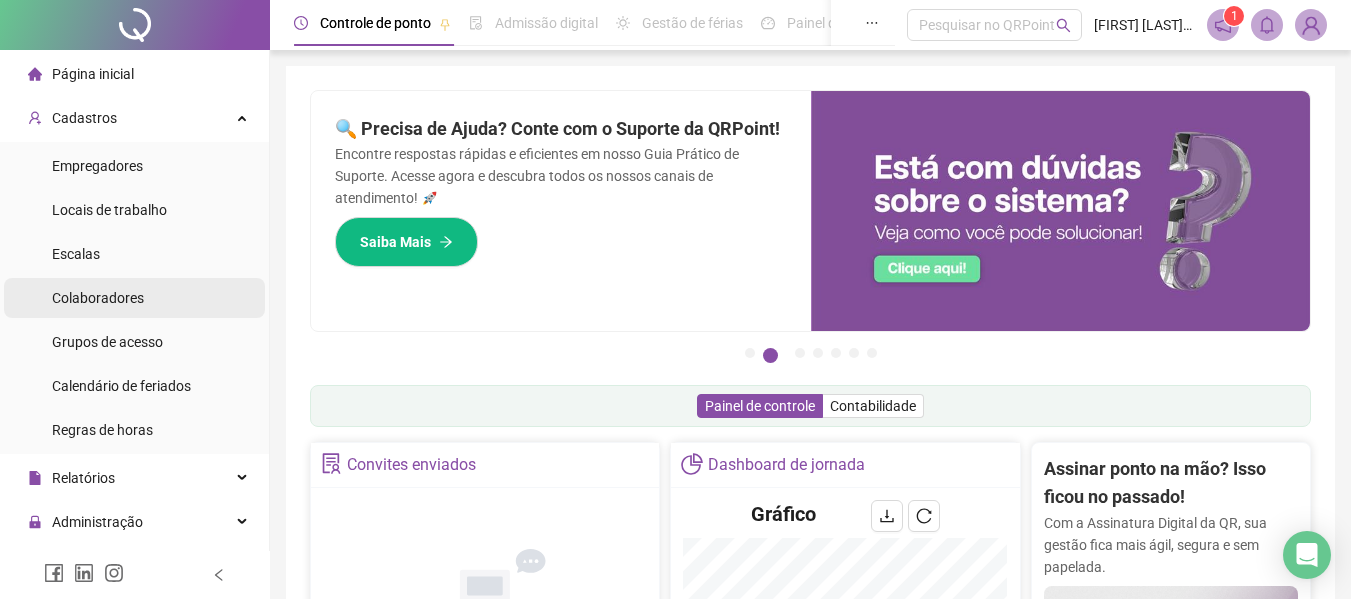 click on "Colaboradores" at bounding box center [98, 298] 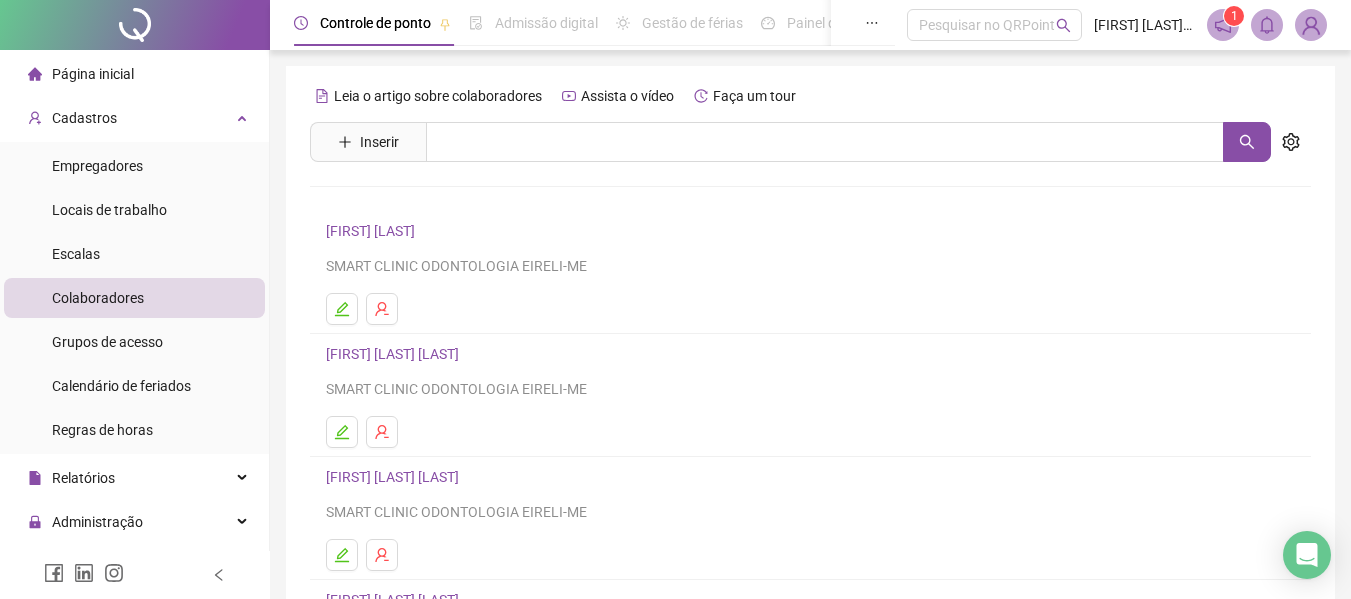 scroll, scrollTop: 200, scrollLeft: 0, axis: vertical 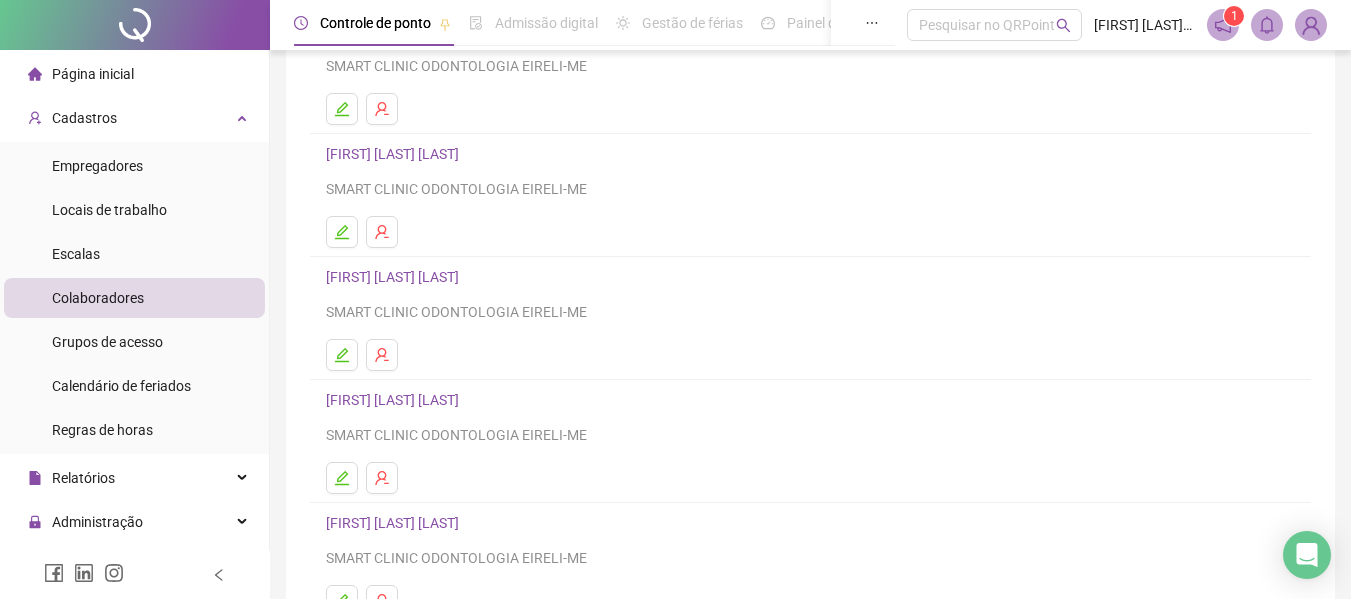 click on "[FIRST] [LAST] [LAST]" at bounding box center [395, 277] 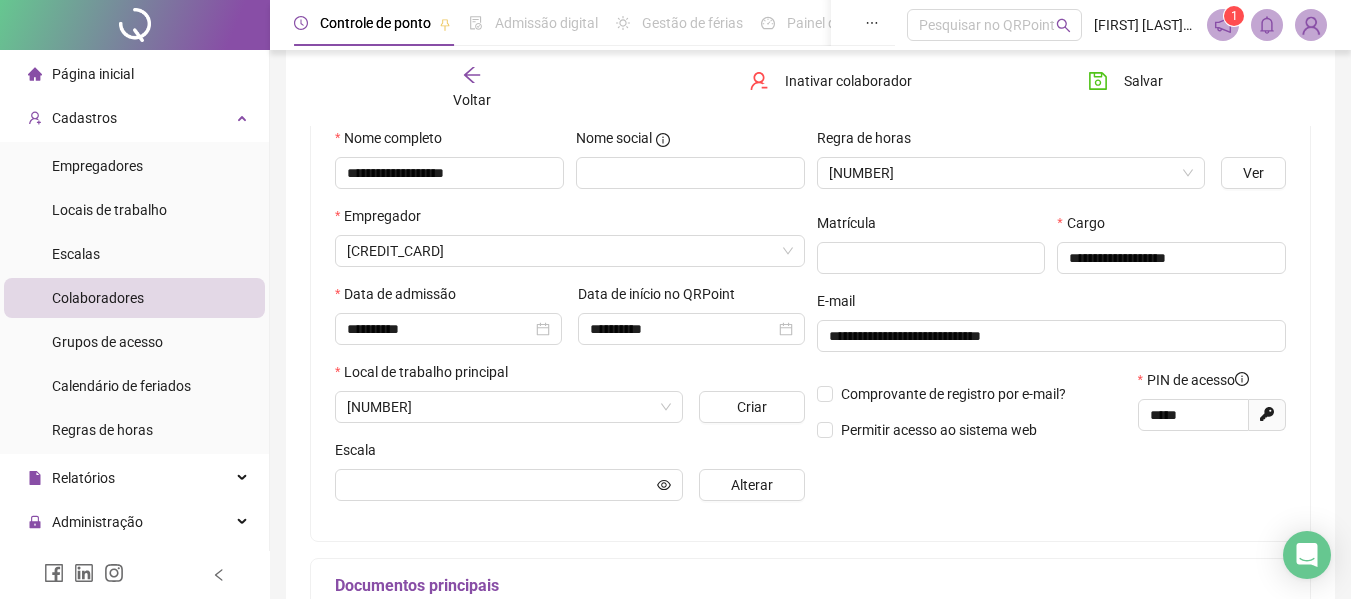 scroll, scrollTop: 210, scrollLeft: 0, axis: vertical 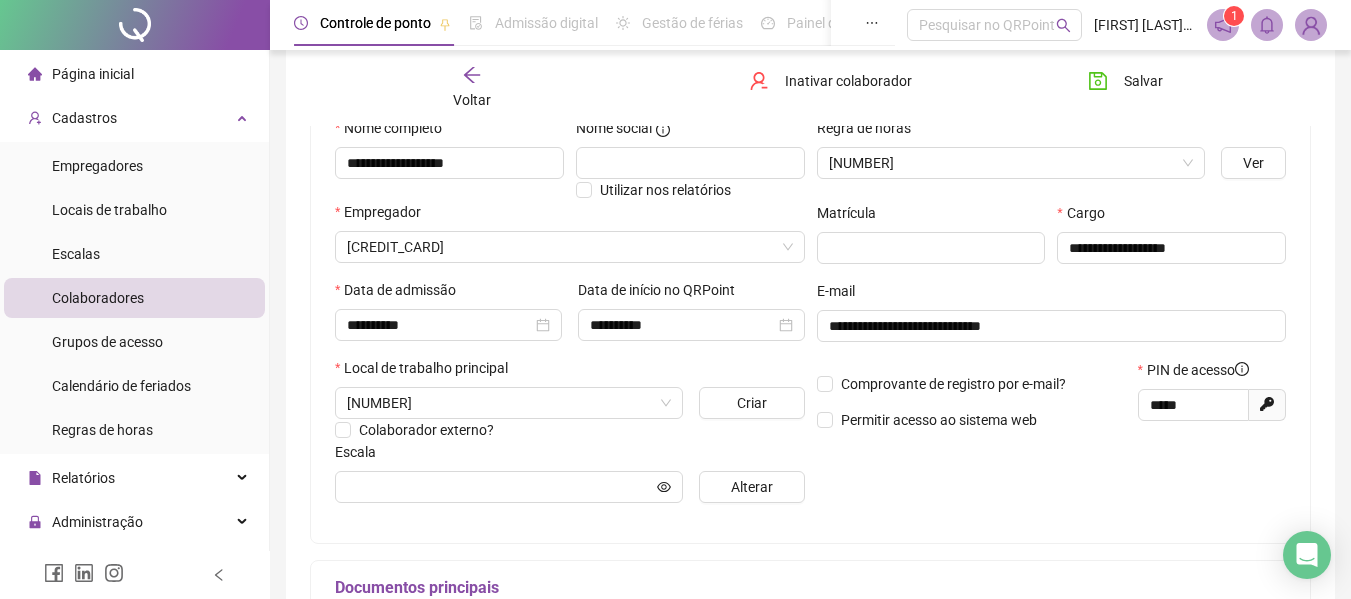 type on "**********" 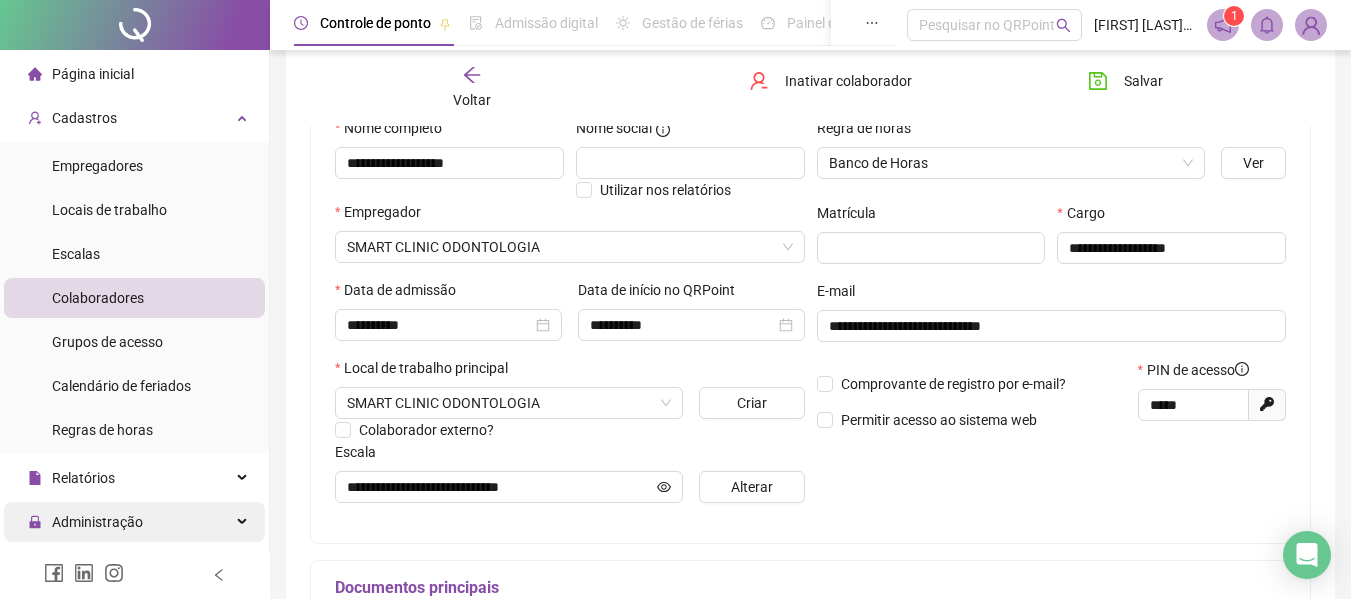 click on "Administração" at bounding box center [97, 522] 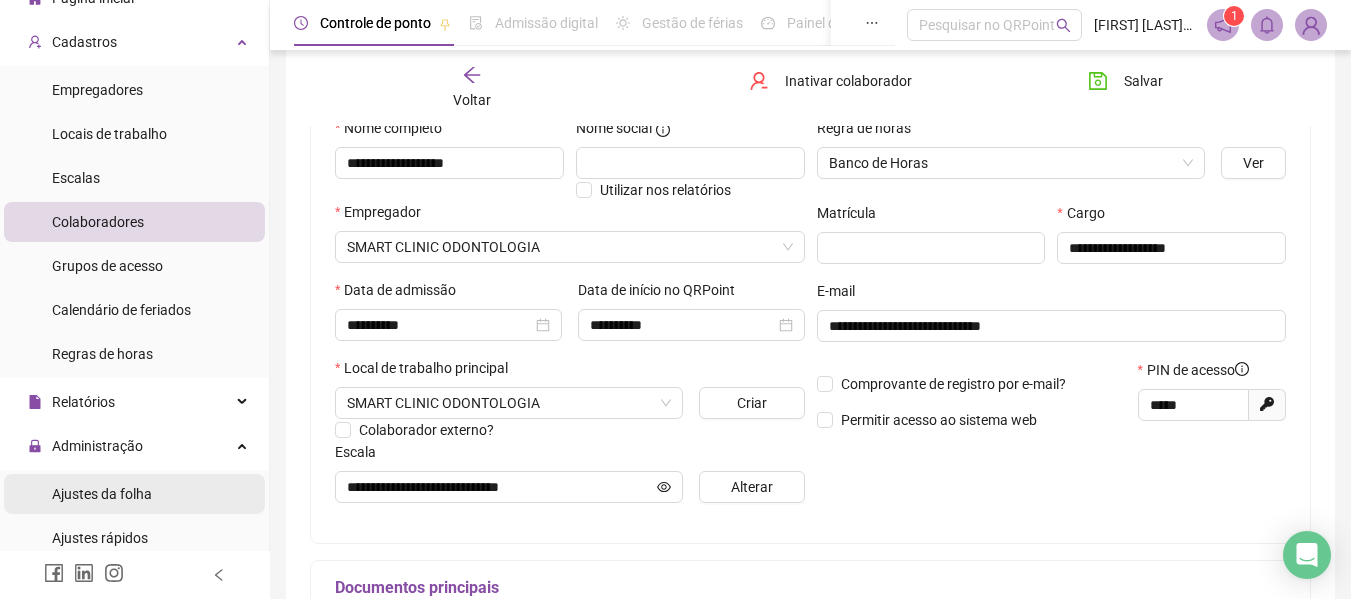 scroll, scrollTop: 200, scrollLeft: 0, axis: vertical 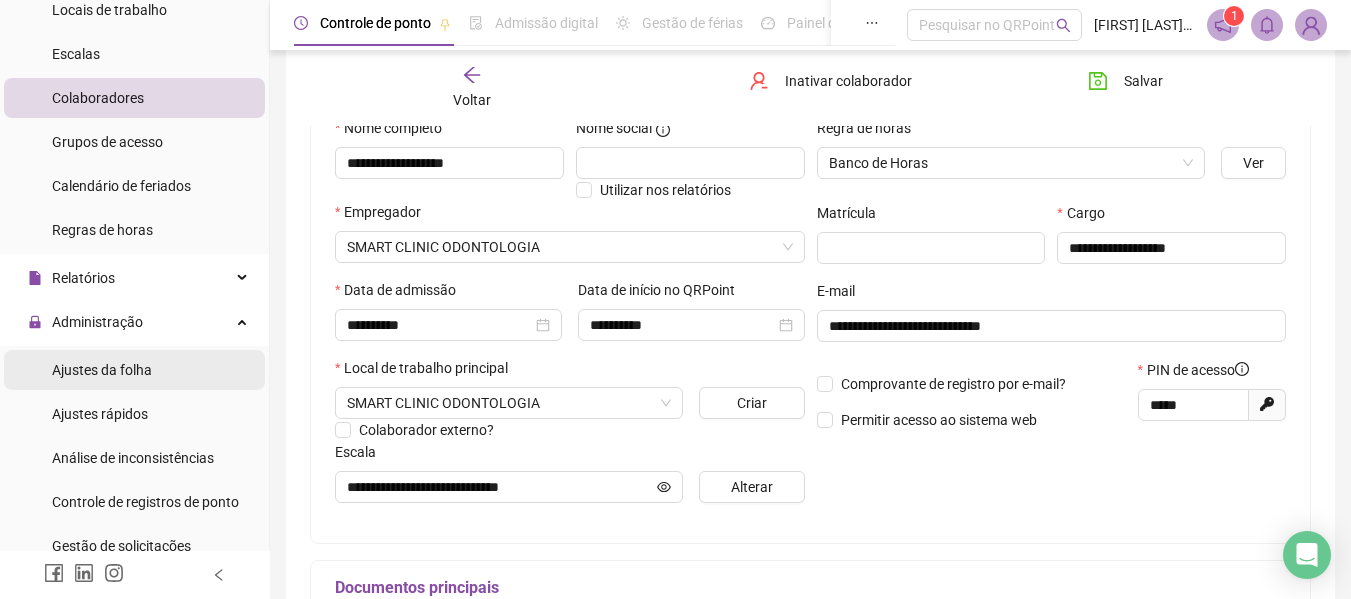click on "Ajustes da folha" at bounding box center [102, 370] 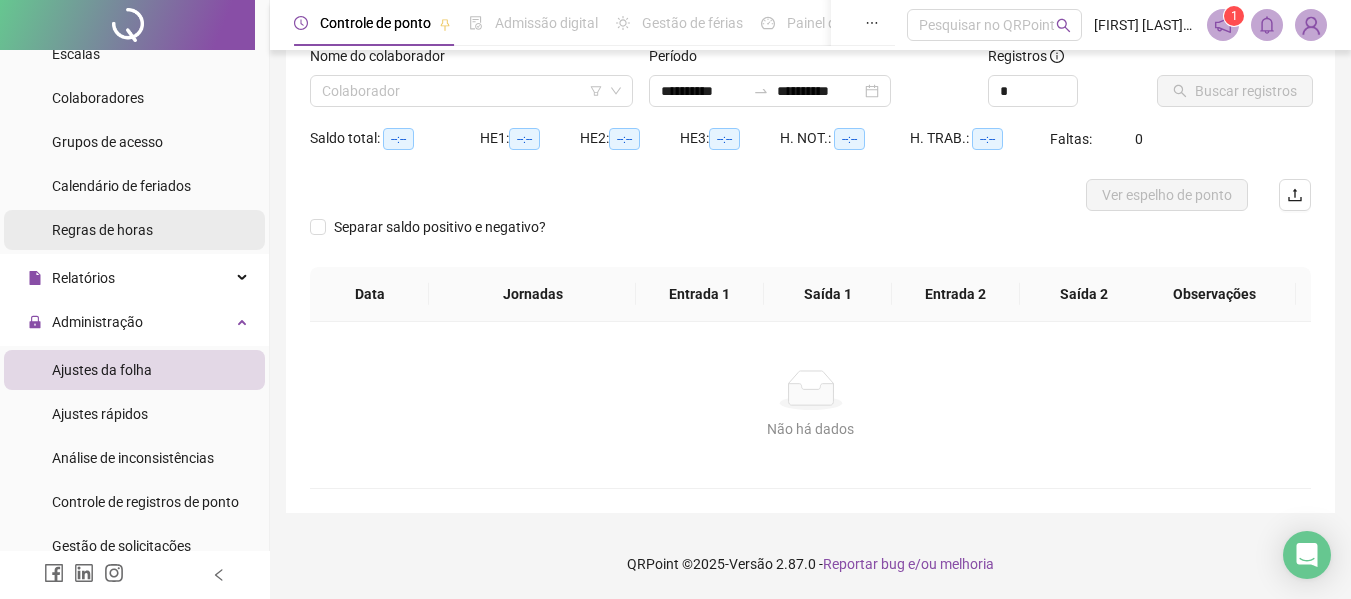 scroll, scrollTop: 139, scrollLeft: 0, axis: vertical 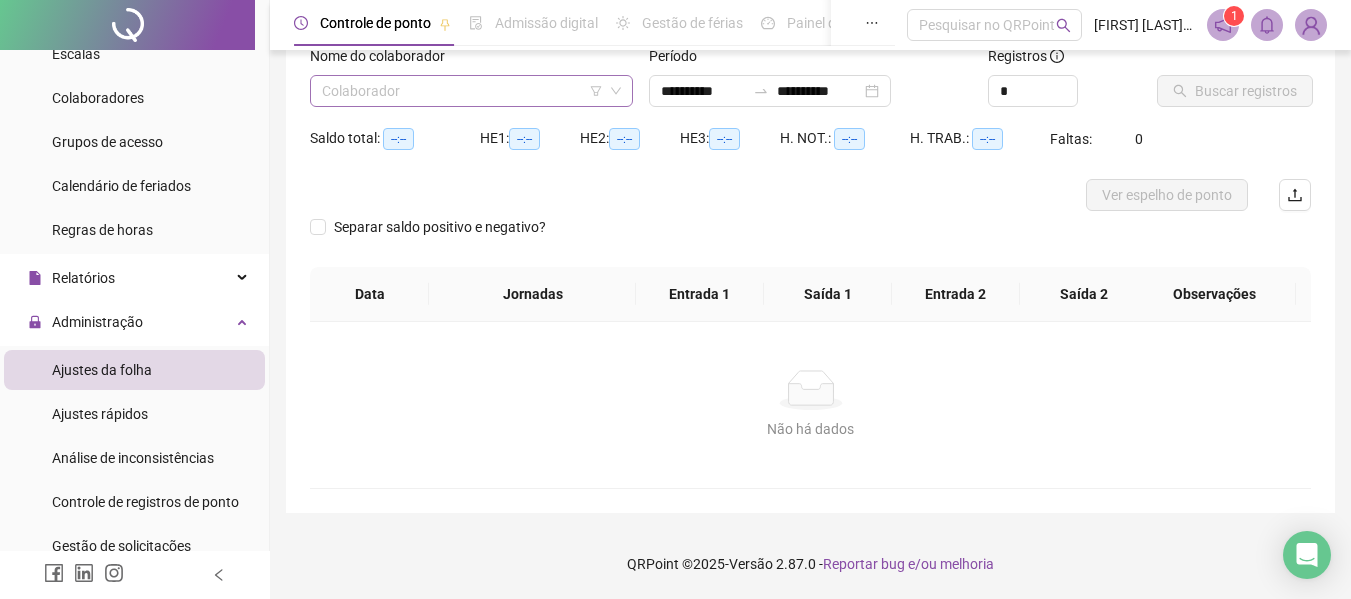 click at bounding box center (465, 91) 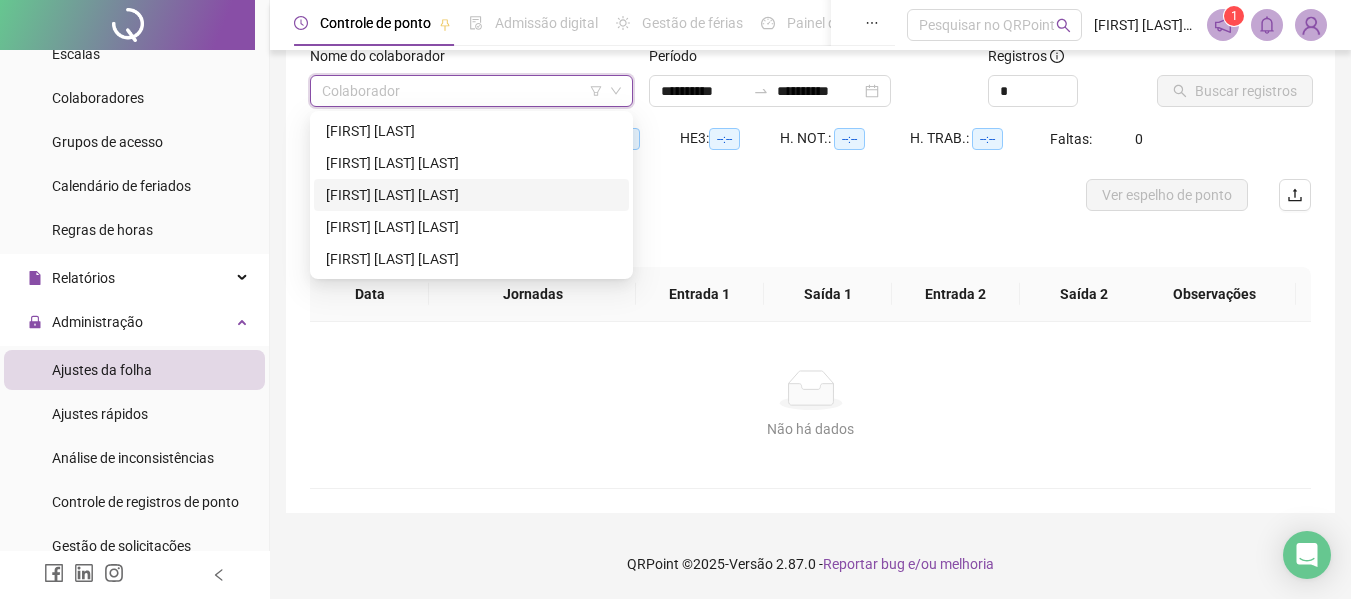 click on "[FIRST] [LAST] [LAST]" at bounding box center (471, 195) 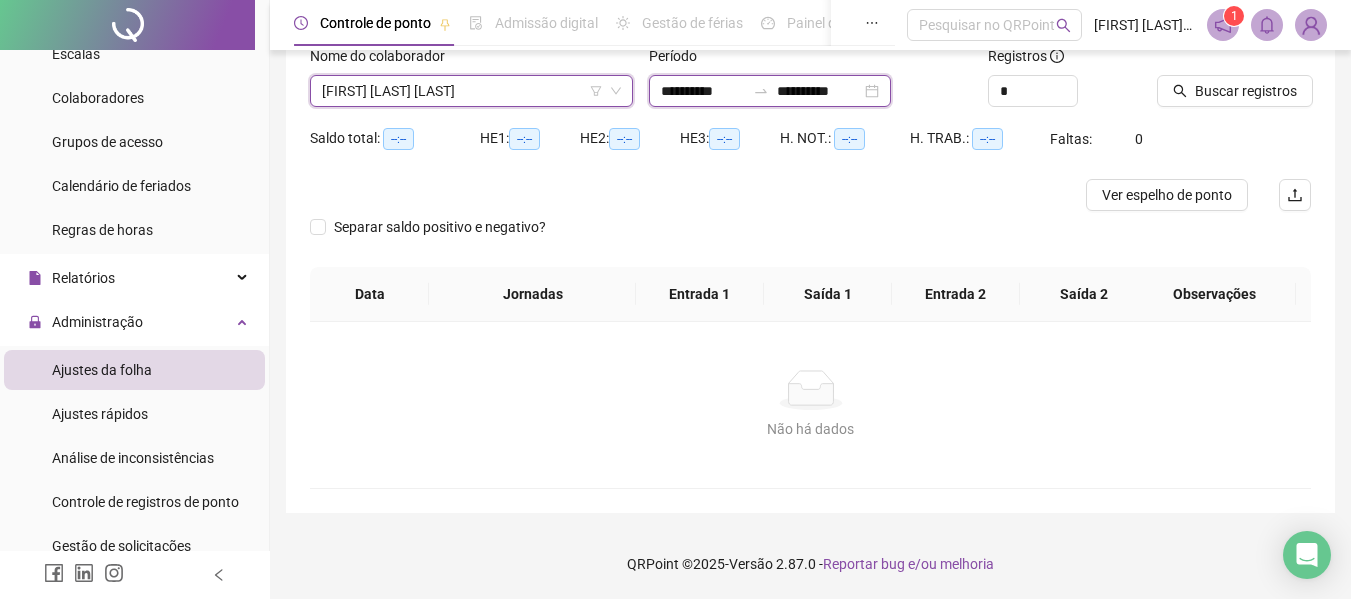 click on "**********" at bounding box center [703, 91] 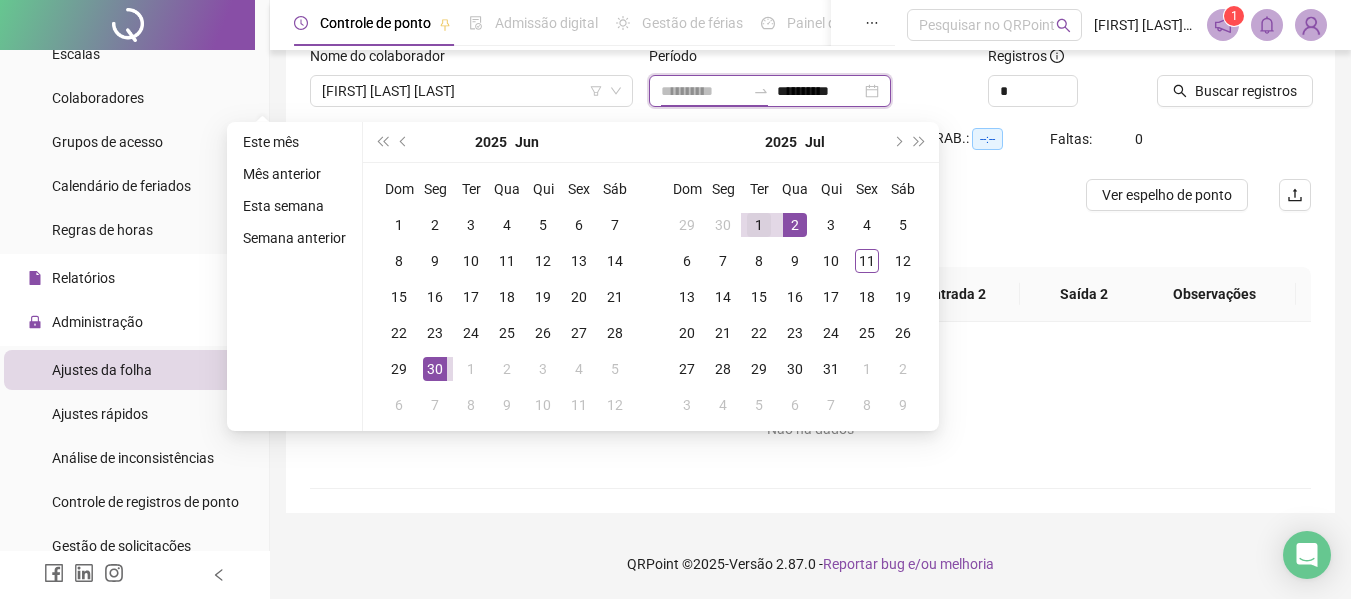 type on "**********" 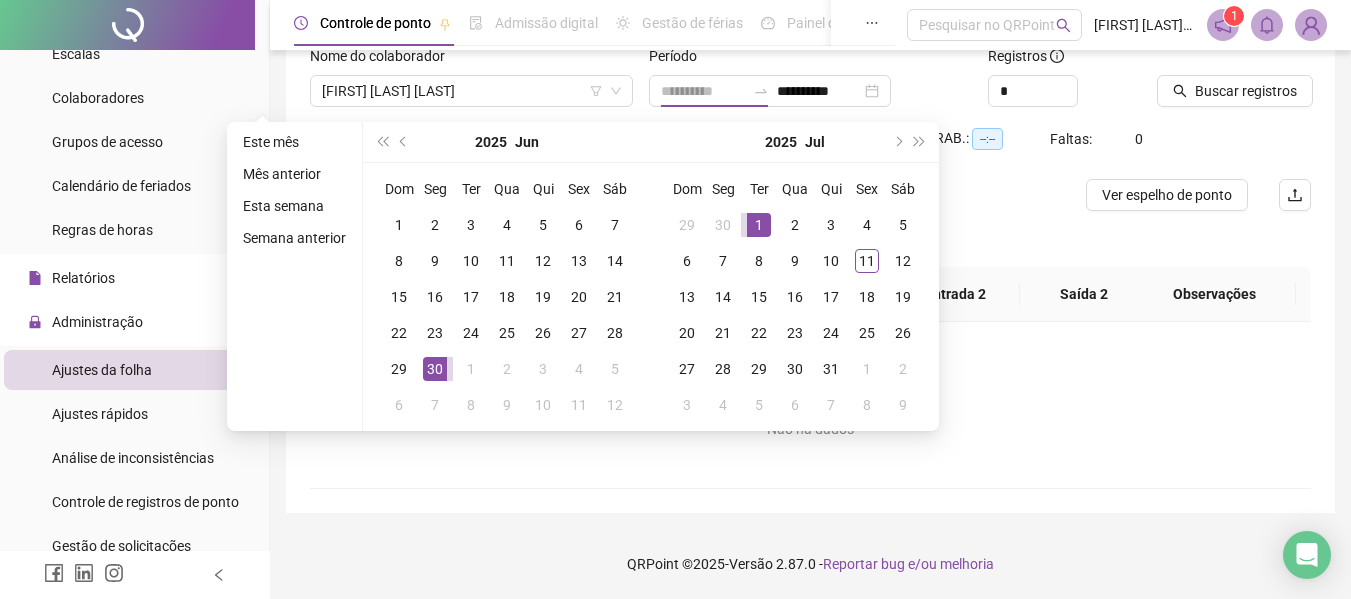 click on "1" at bounding box center (759, 225) 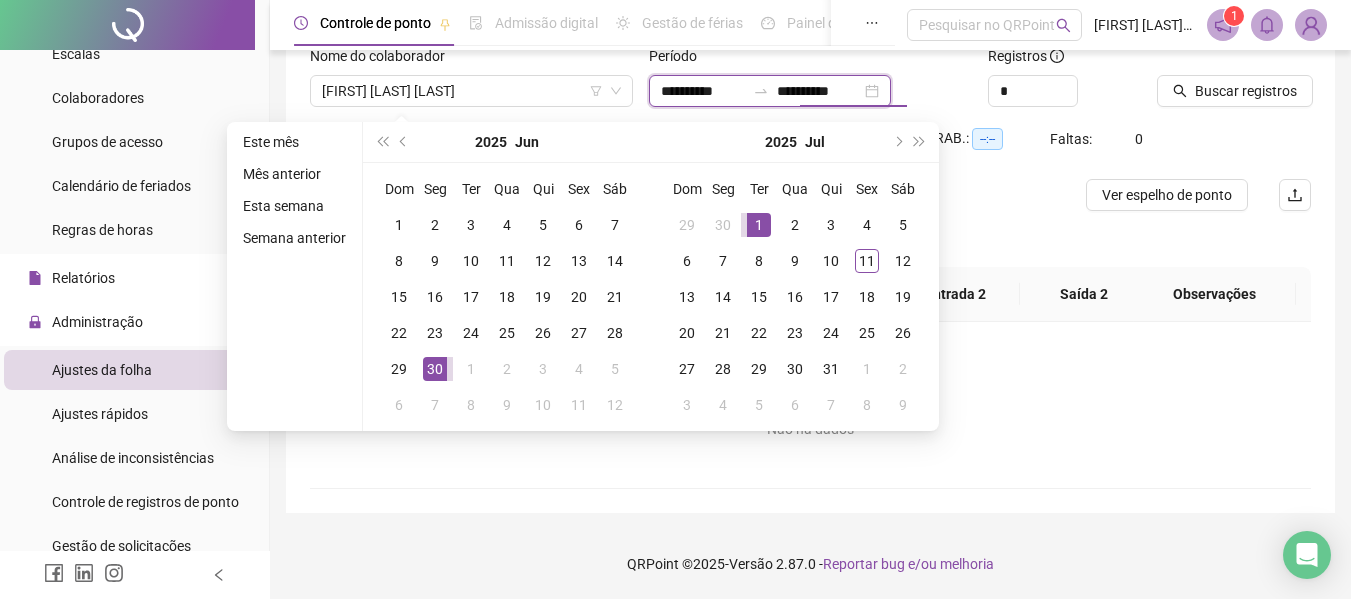 click on "**********" at bounding box center [819, 91] 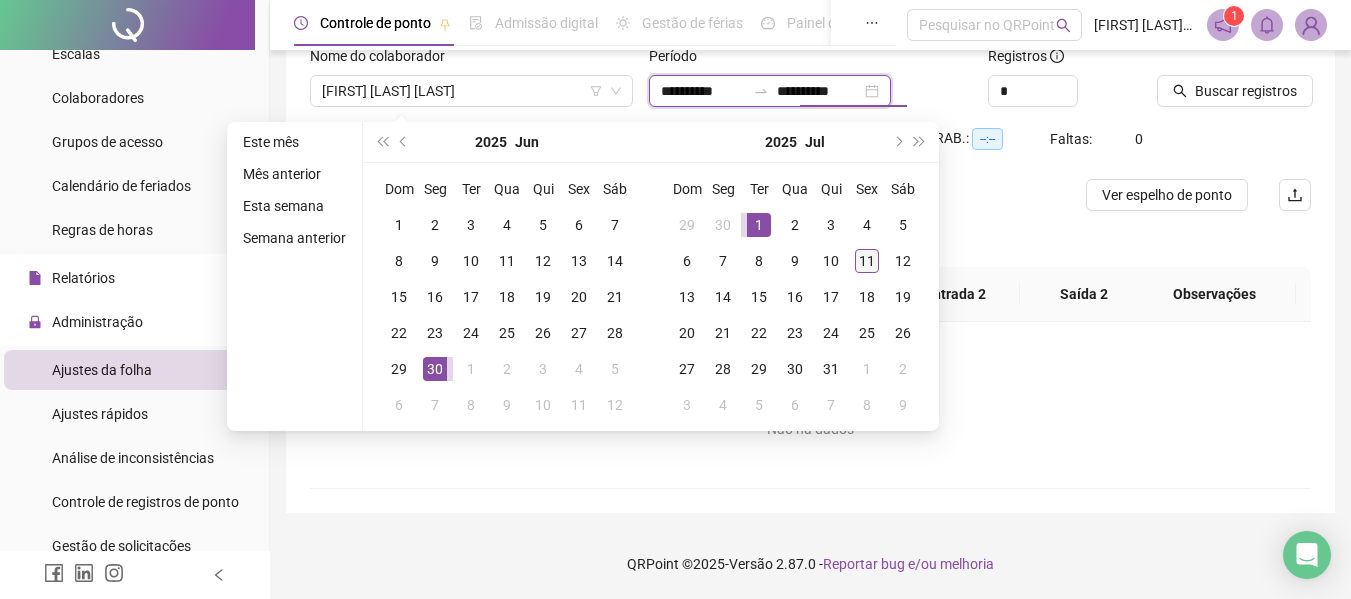 type on "**********" 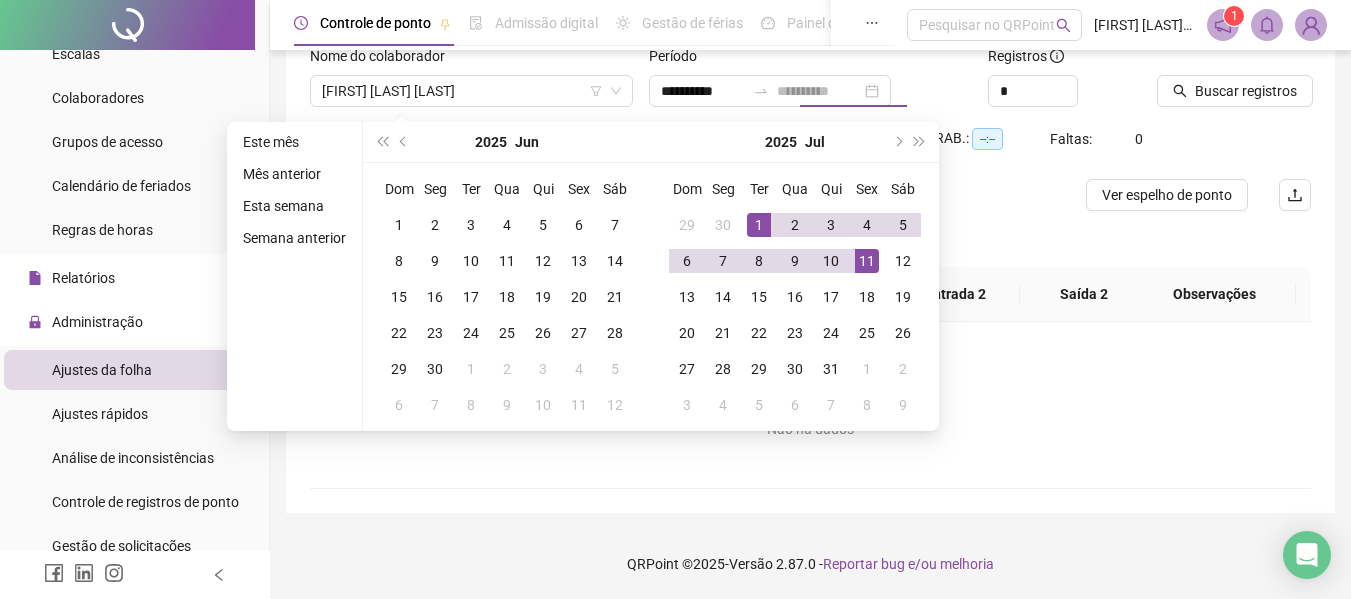 click on "11" at bounding box center (867, 261) 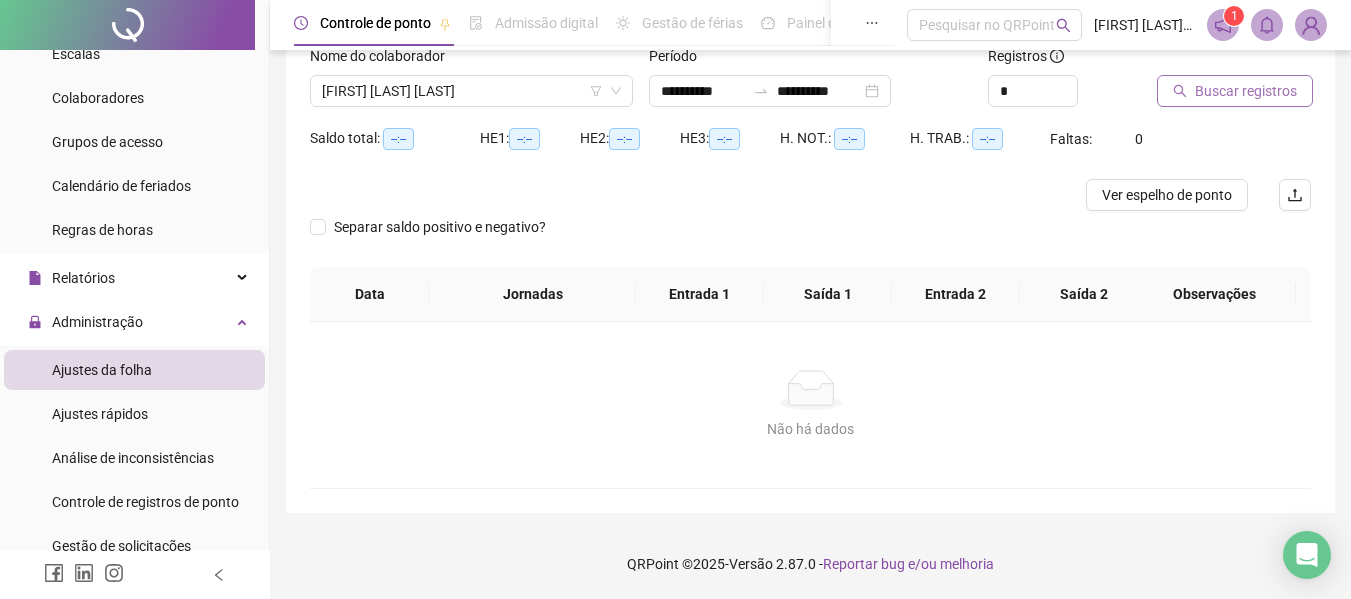 click on "Buscar registros" at bounding box center (1246, 91) 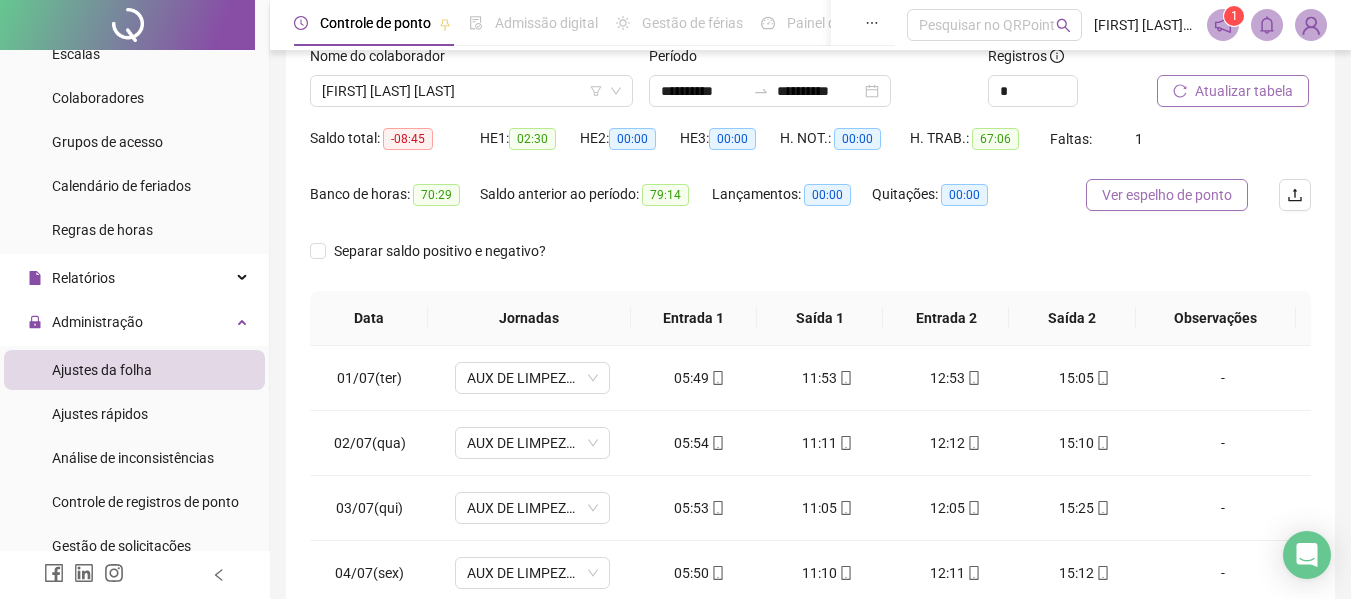 click on "Ver espelho de ponto" at bounding box center [1167, 195] 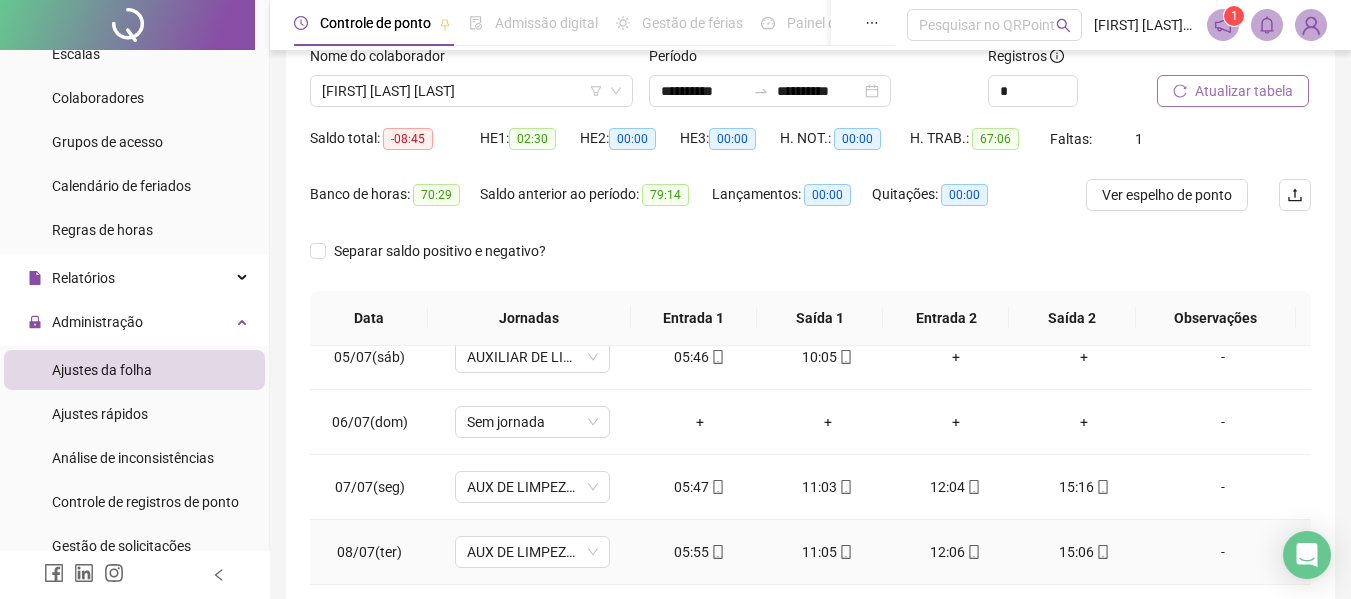 scroll, scrollTop: 288, scrollLeft: 0, axis: vertical 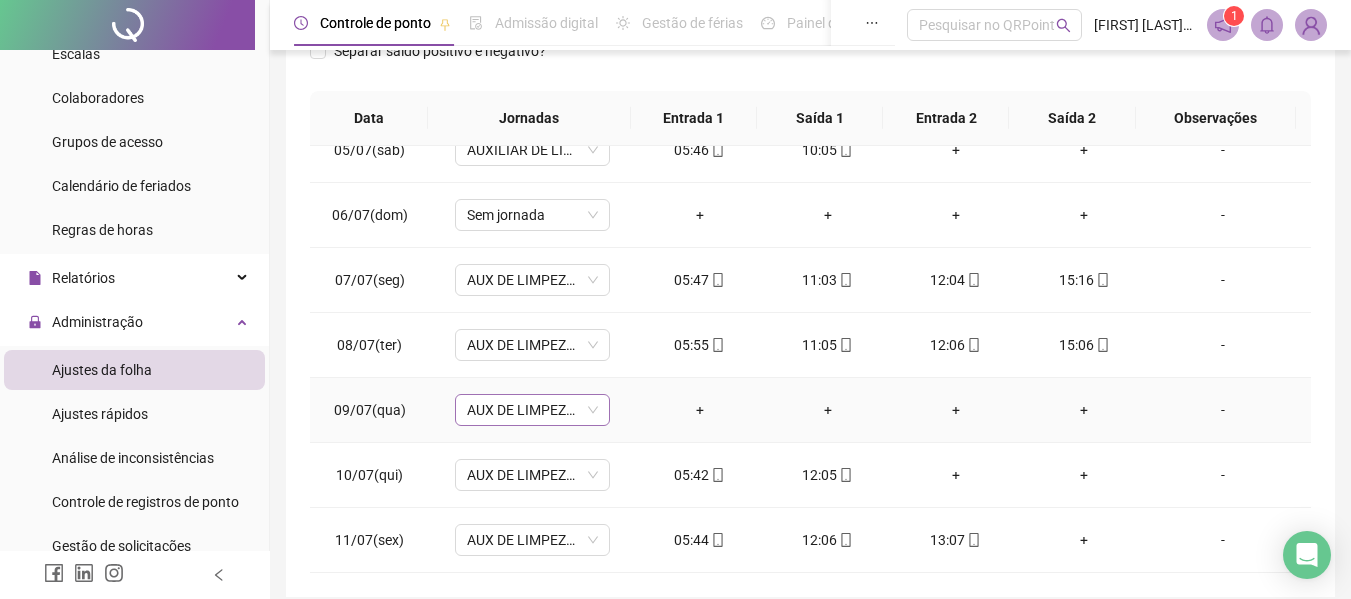 click on "AUX DE LIMPEZA SEGUNDA A SEXTA" at bounding box center (532, 410) 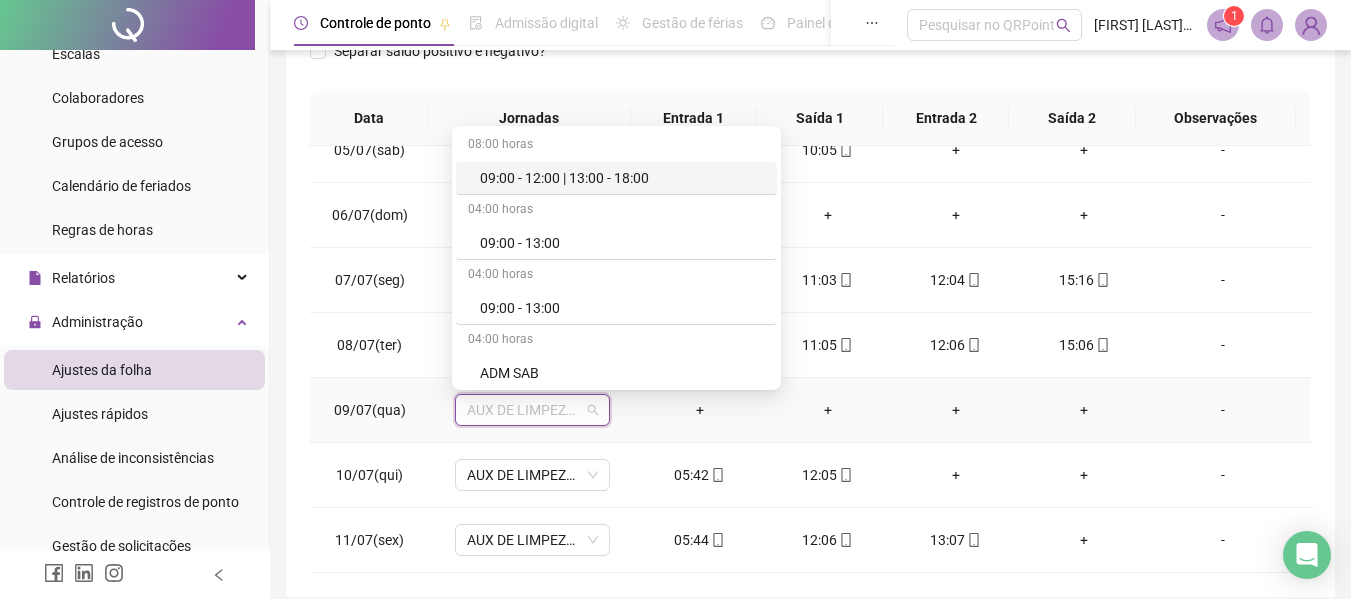 type on "*" 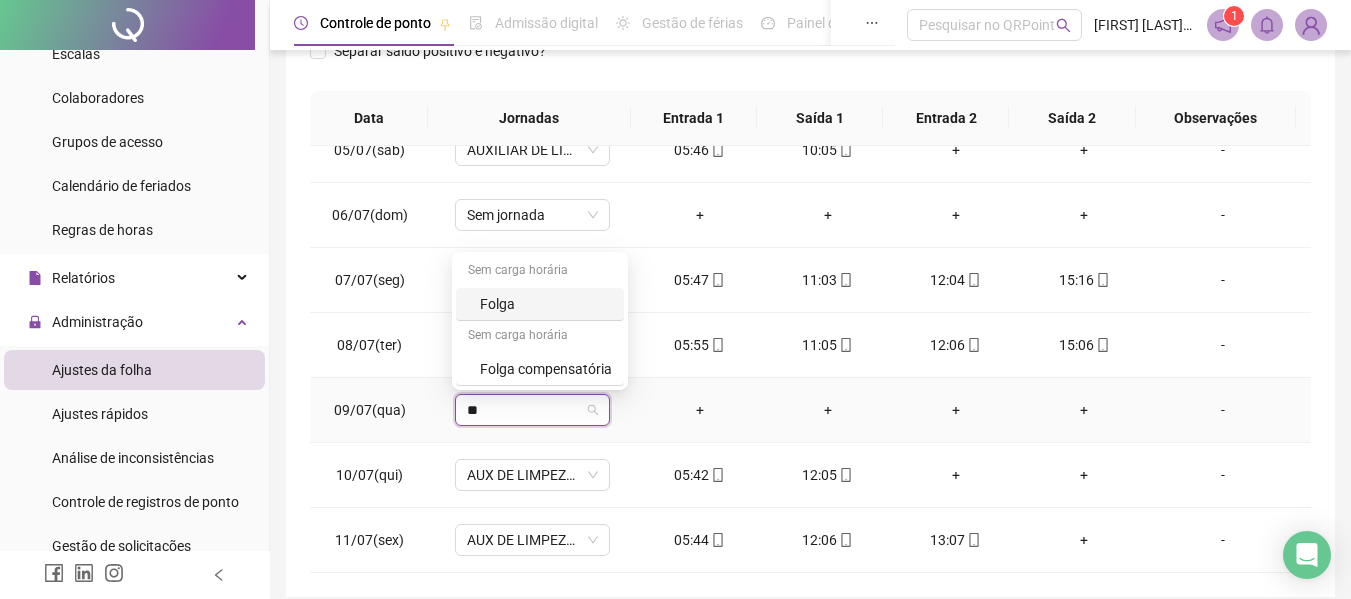 type on "***" 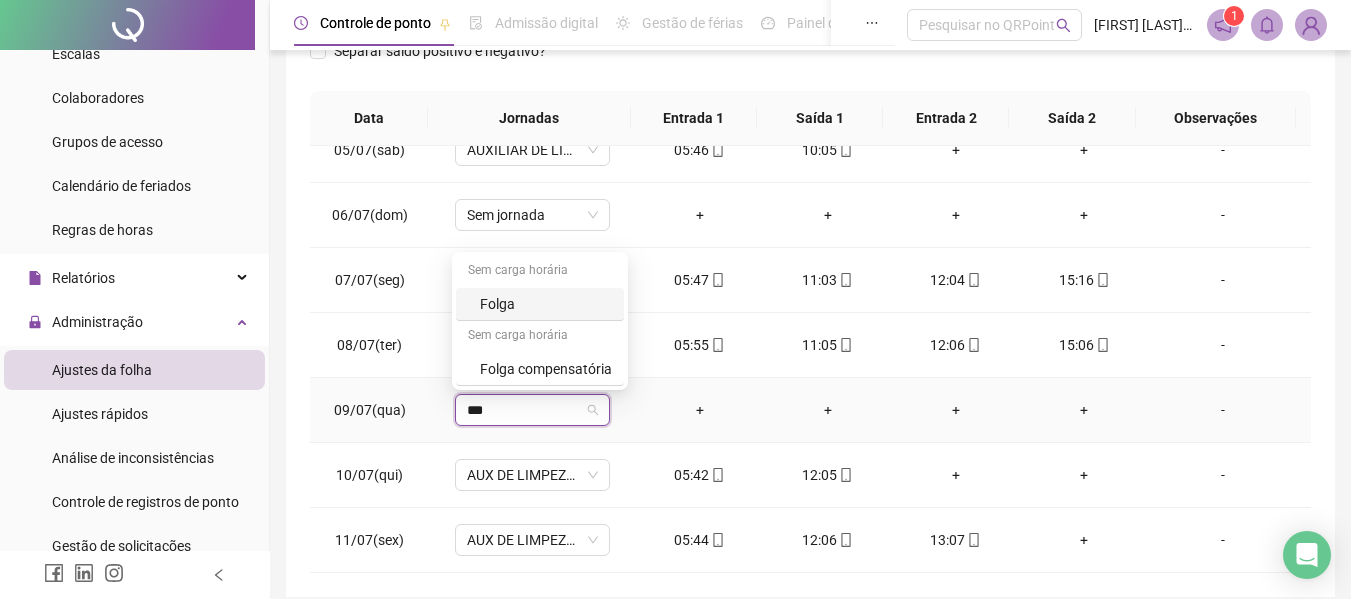 click on "Folga" at bounding box center (546, 304) 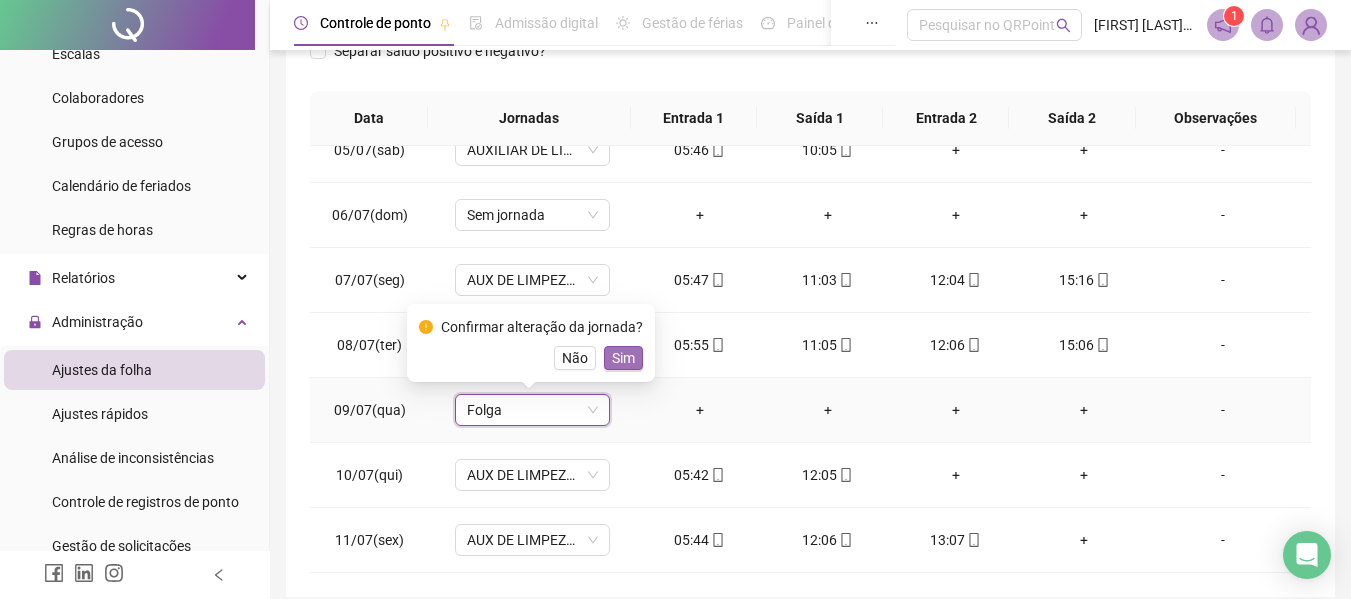 click on "Sim" at bounding box center (623, 358) 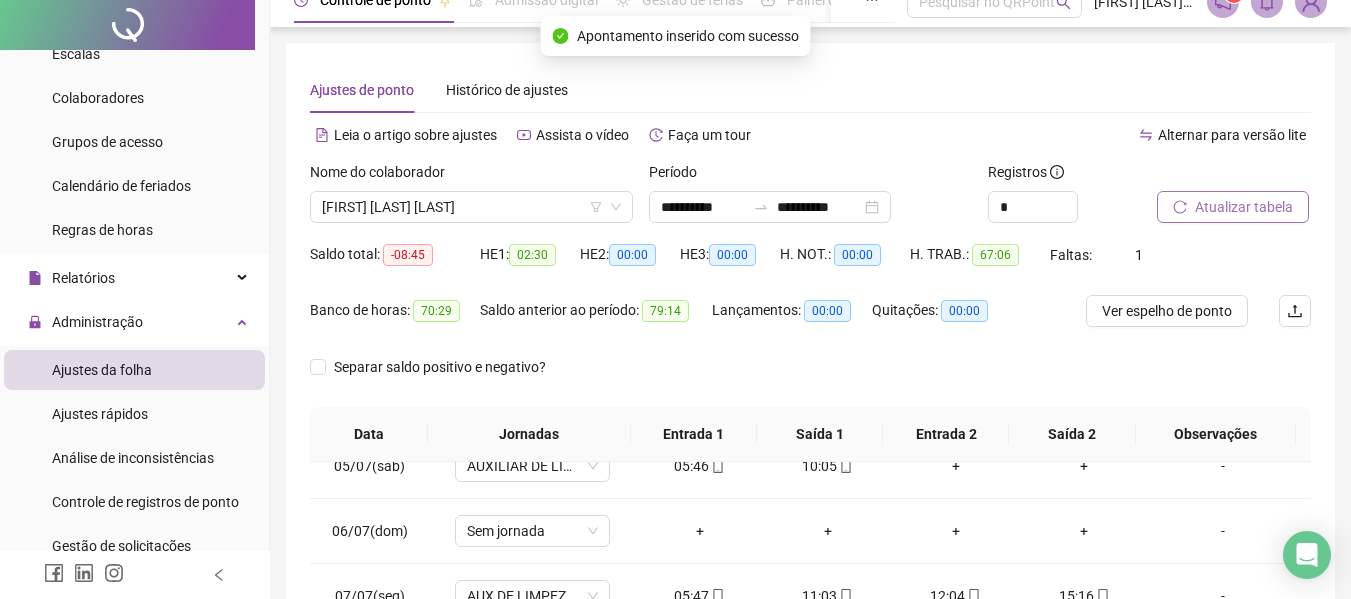 scroll, scrollTop: 0, scrollLeft: 0, axis: both 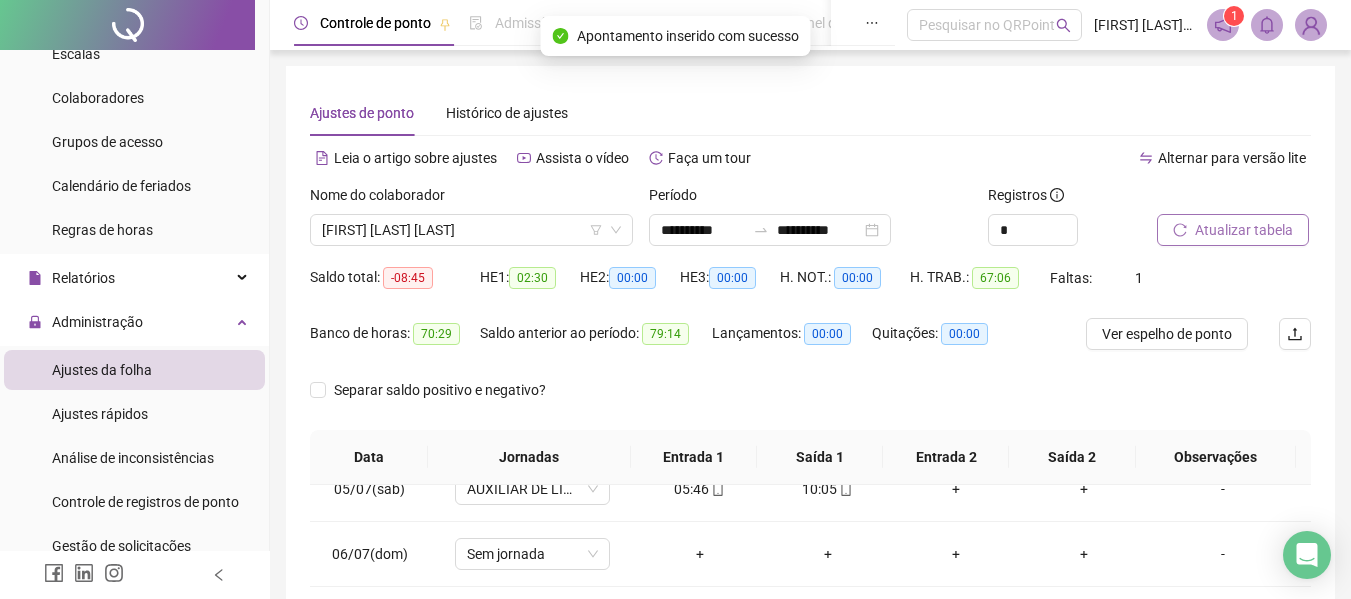 click on "Atualizar tabela" at bounding box center [1244, 230] 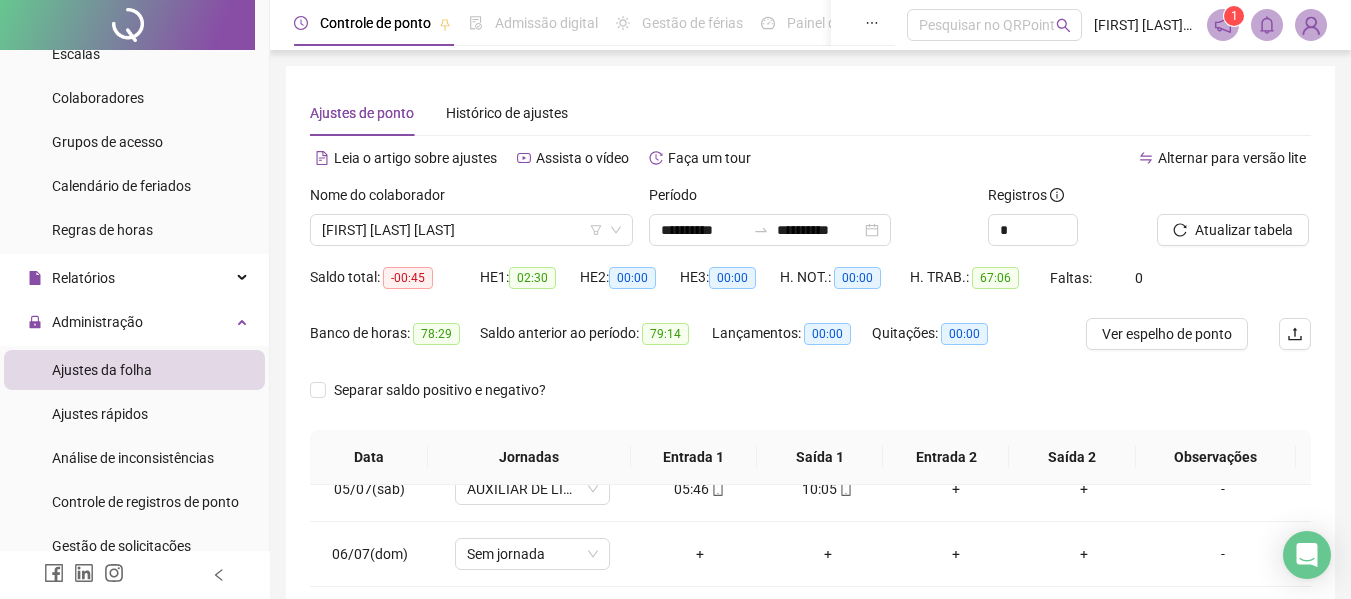 click on "Ver espelho de ponto" at bounding box center [1167, 334] 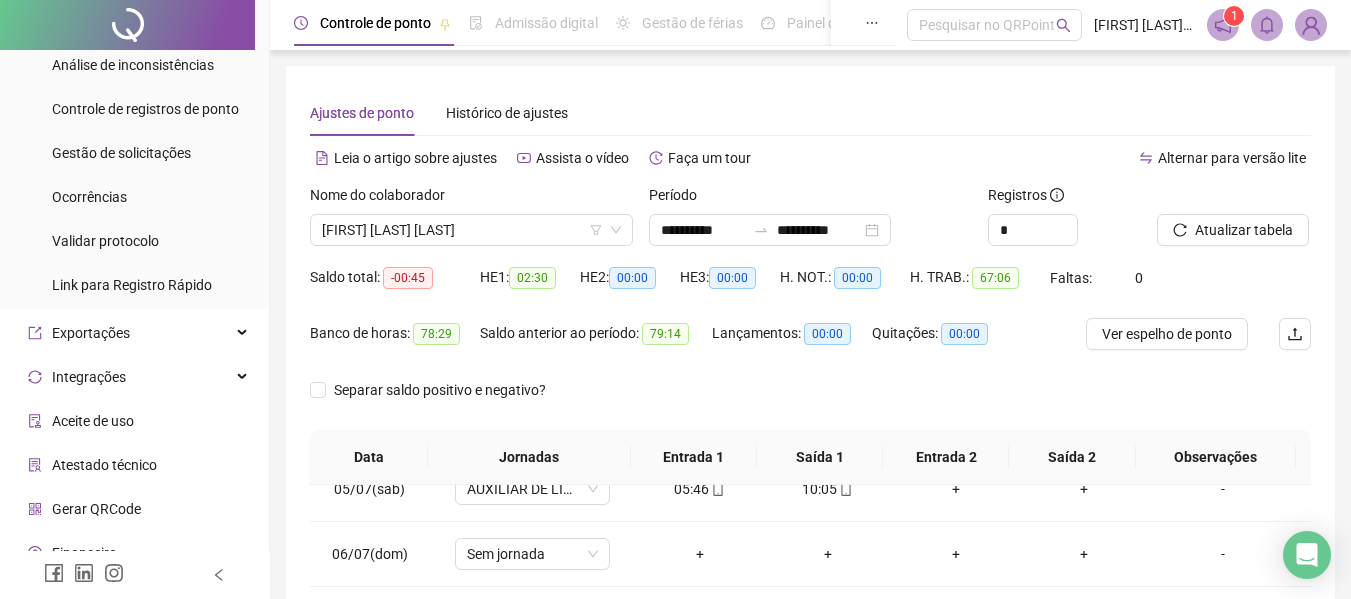 scroll, scrollTop: 559, scrollLeft: 0, axis: vertical 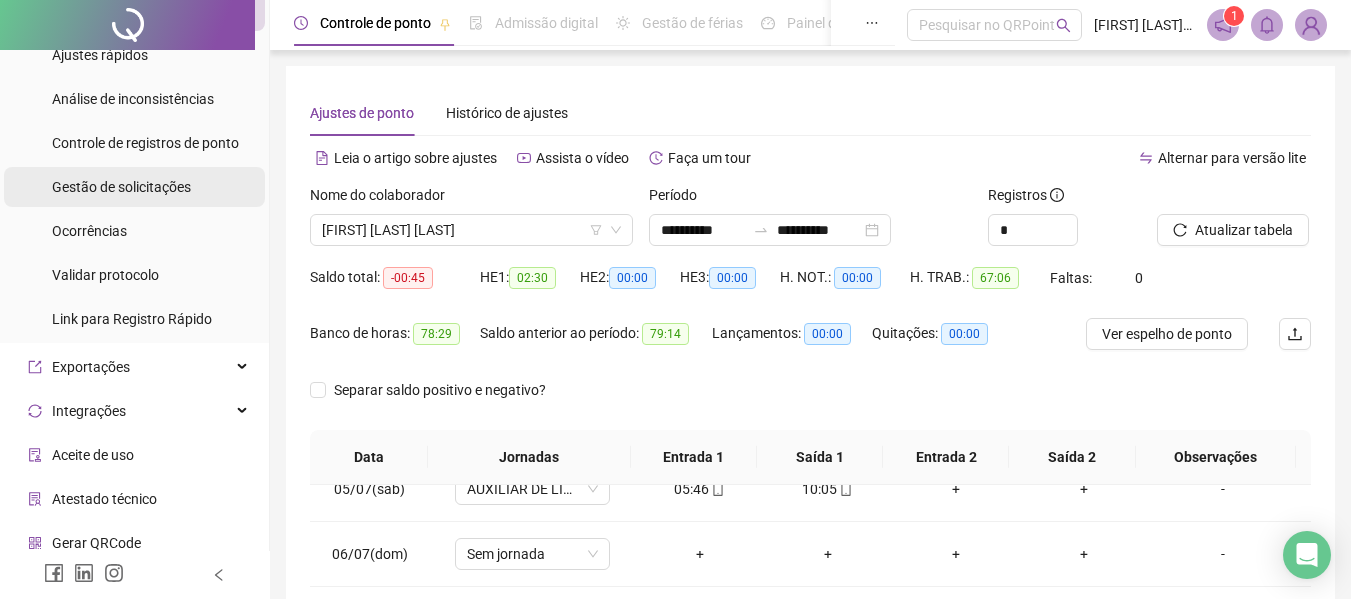 click on "Gestão de solicitações" at bounding box center [121, 187] 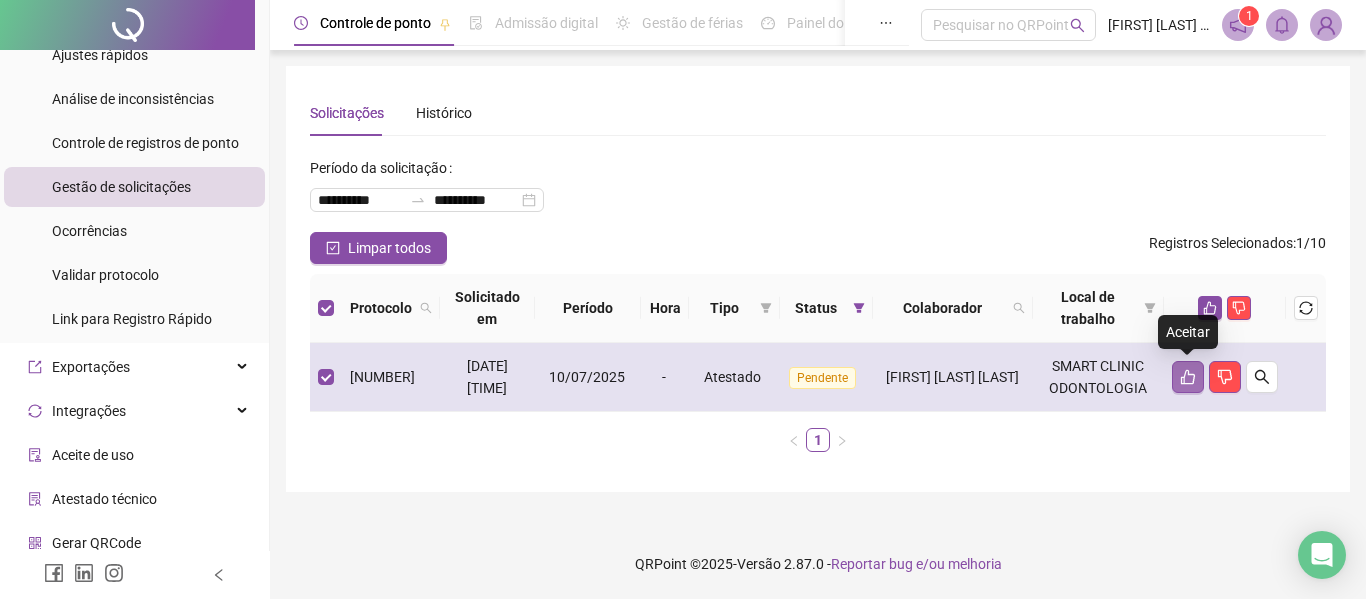 click 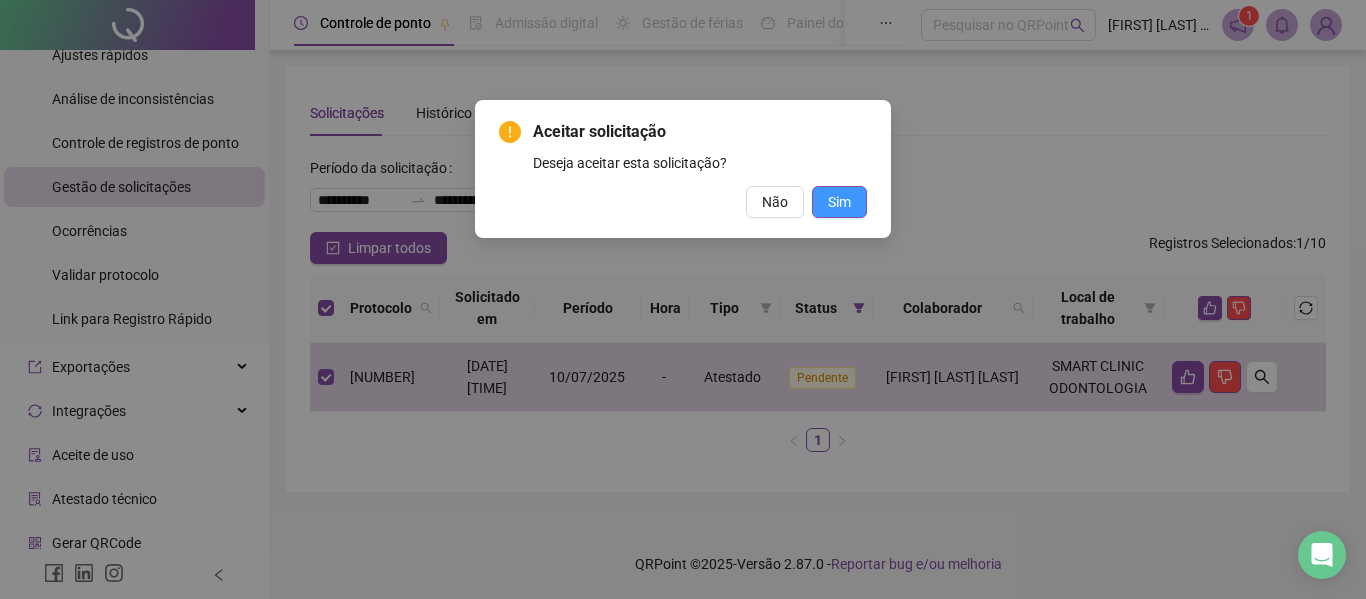 click on "Sim" at bounding box center (839, 202) 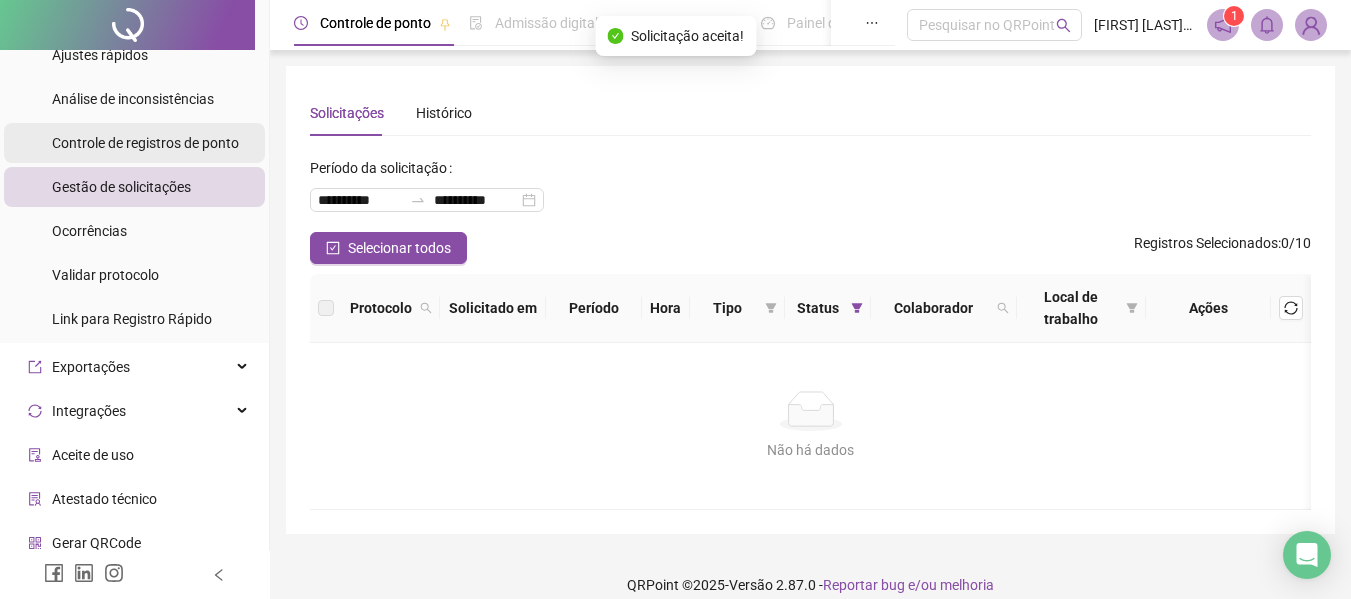 scroll, scrollTop: 0, scrollLeft: 0, axis: both 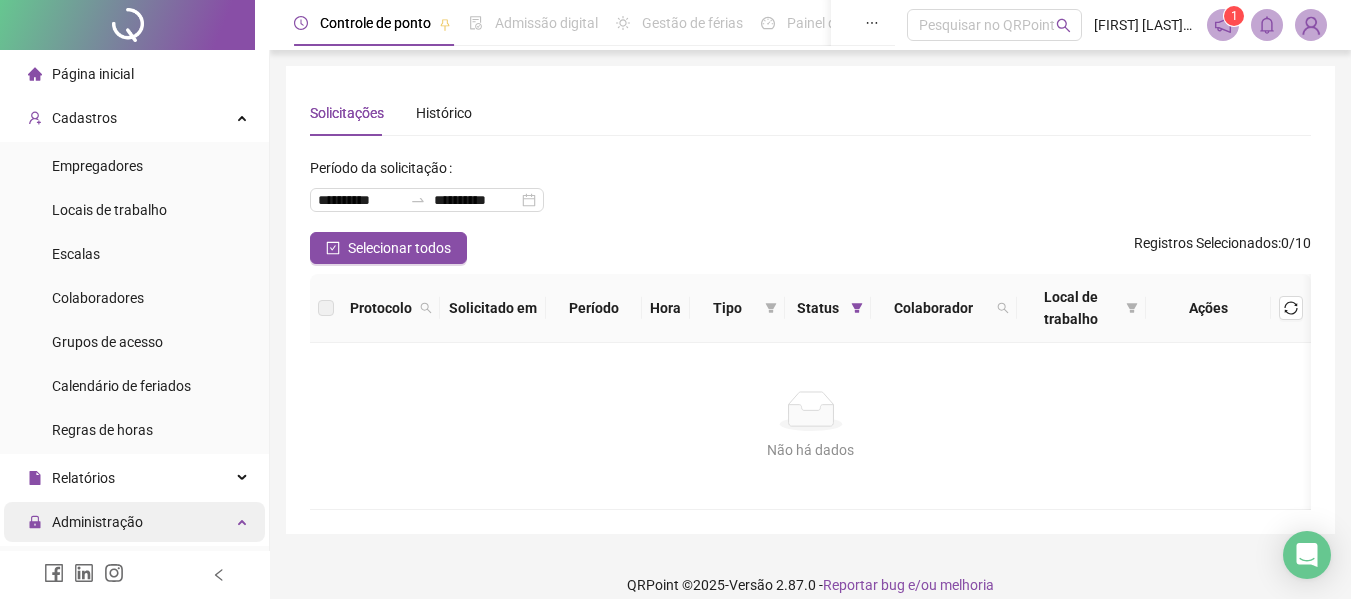 click on "Administração" at bounding box center (97, 522) 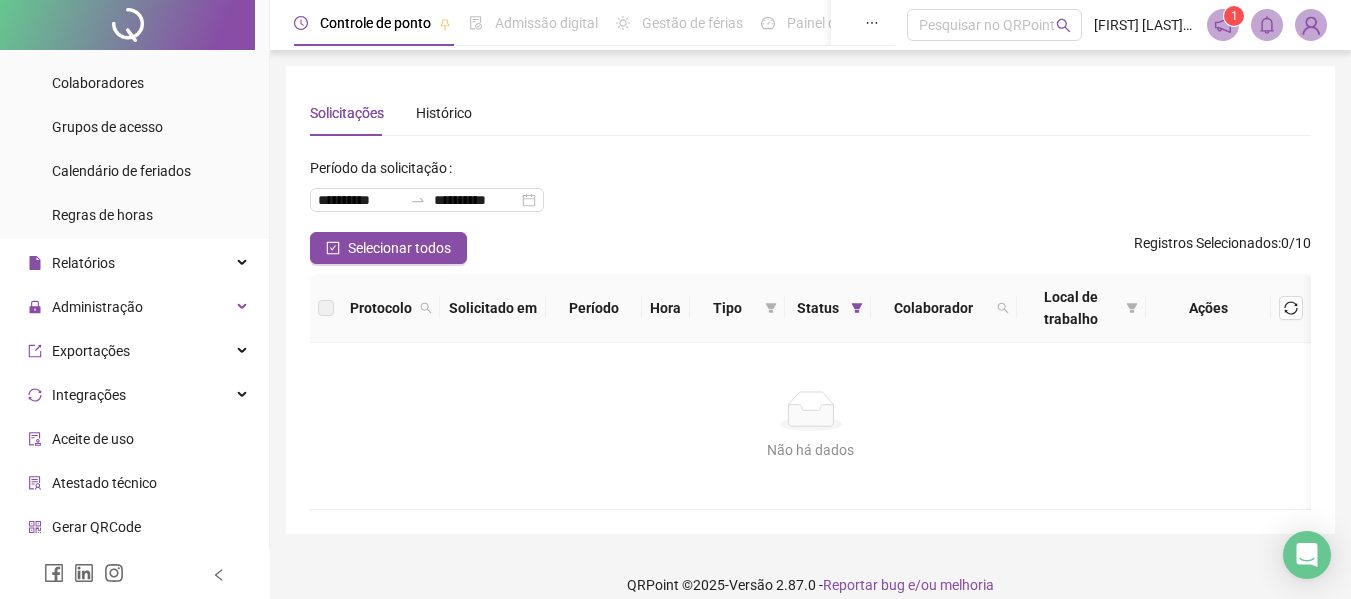 scroll, scrollTop: 299, scrollLeft: 0, axis: vertical 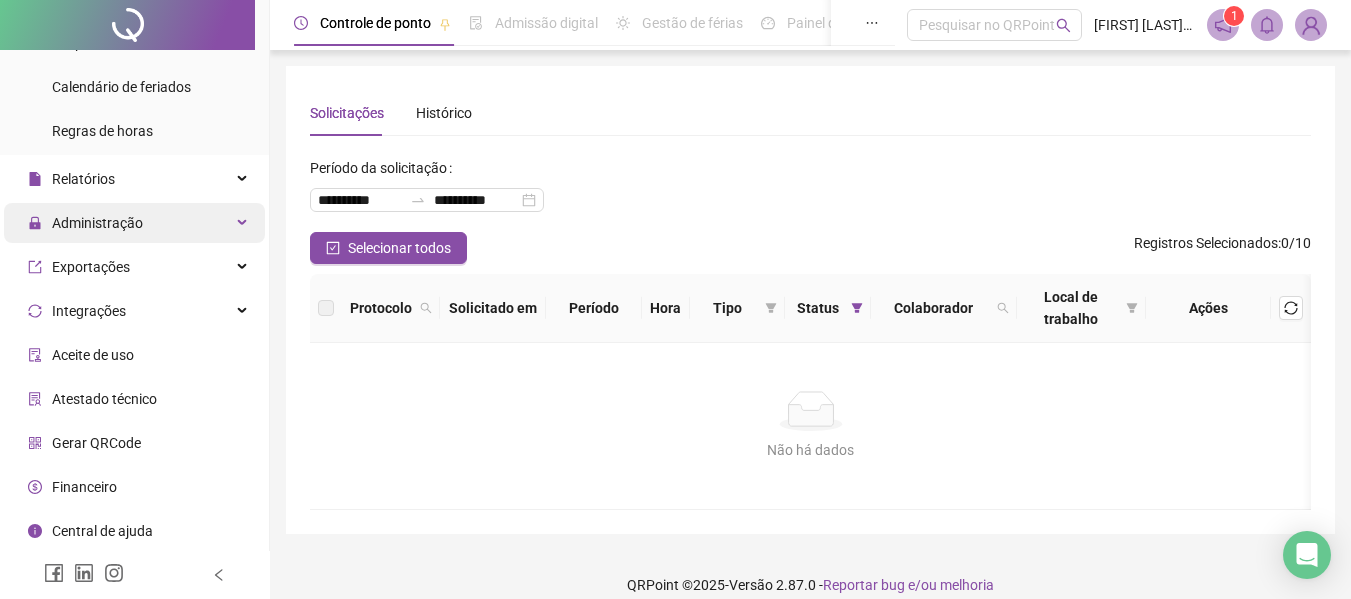 click on "Administração" at bounding box center (97, 223) 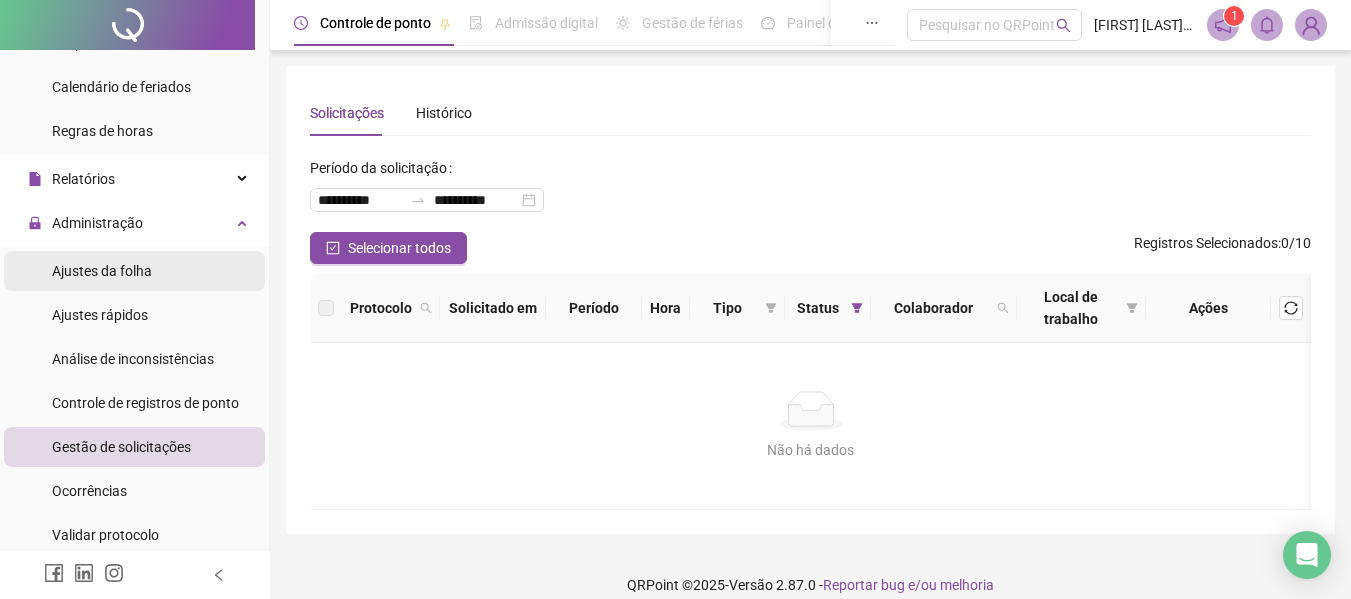 click on "Ajustes da folha" at bounding box center [102, 271] 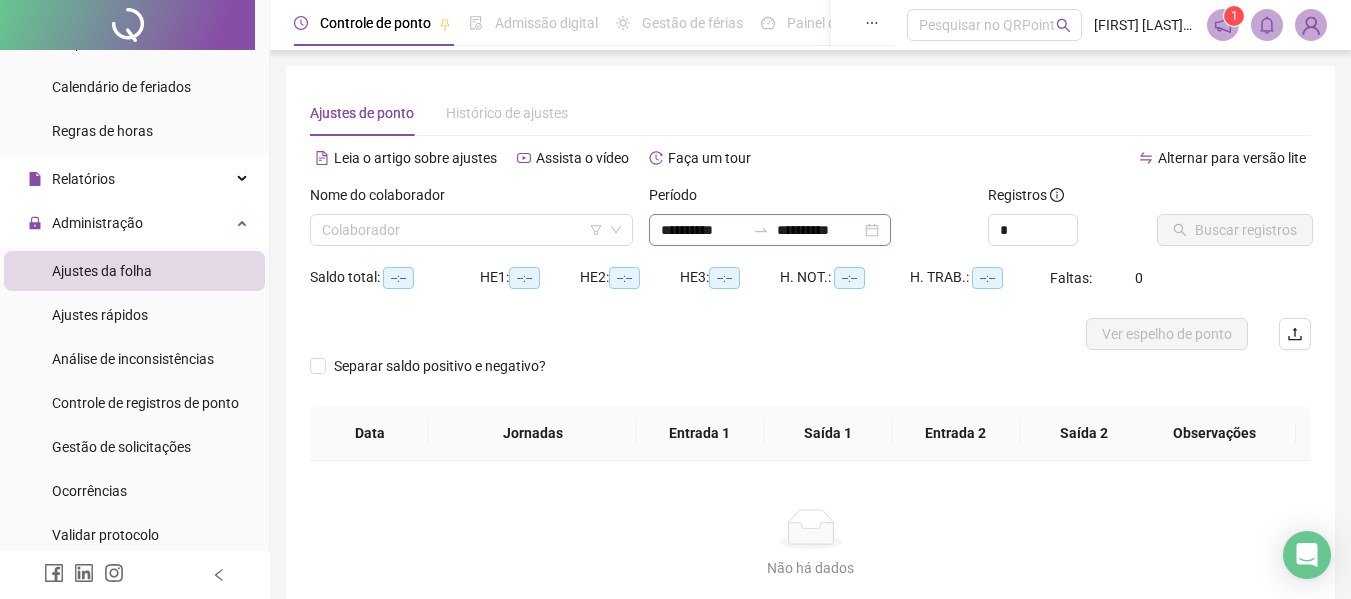 click on "**********" at bounding box center [770, 230] 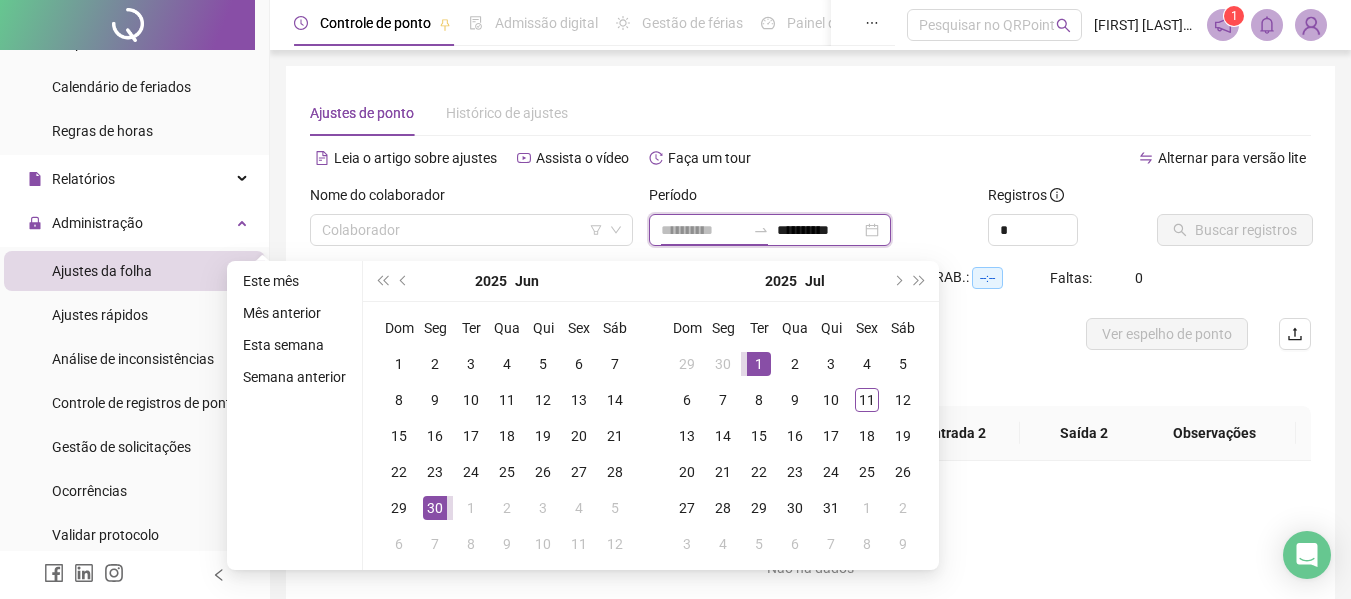 type on "**********" 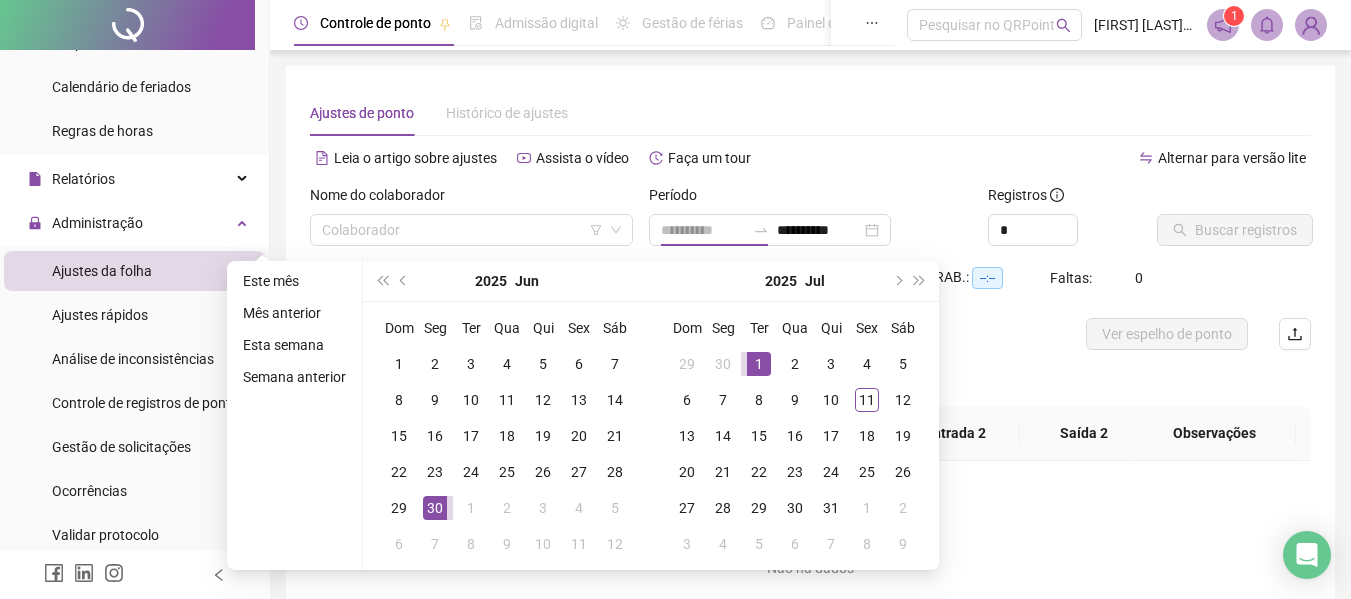 click on "1" at bounding box center [759, 364] 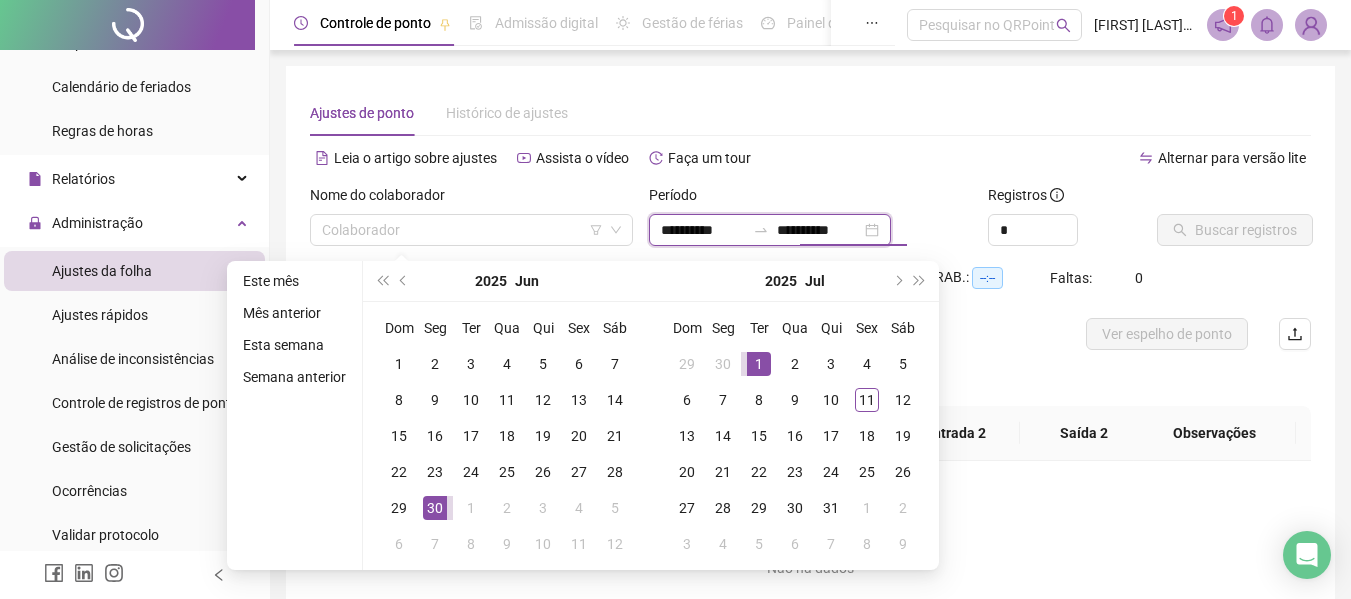 click on "**********" at bounding box center (819, 230) 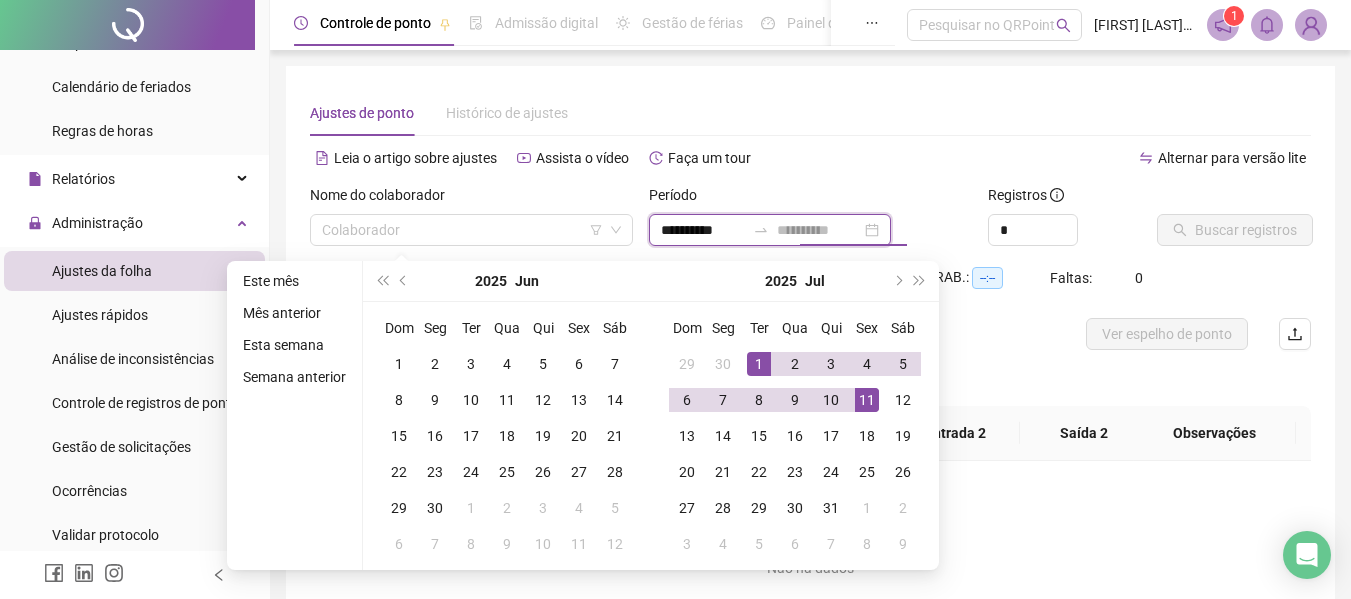 type on "**********" 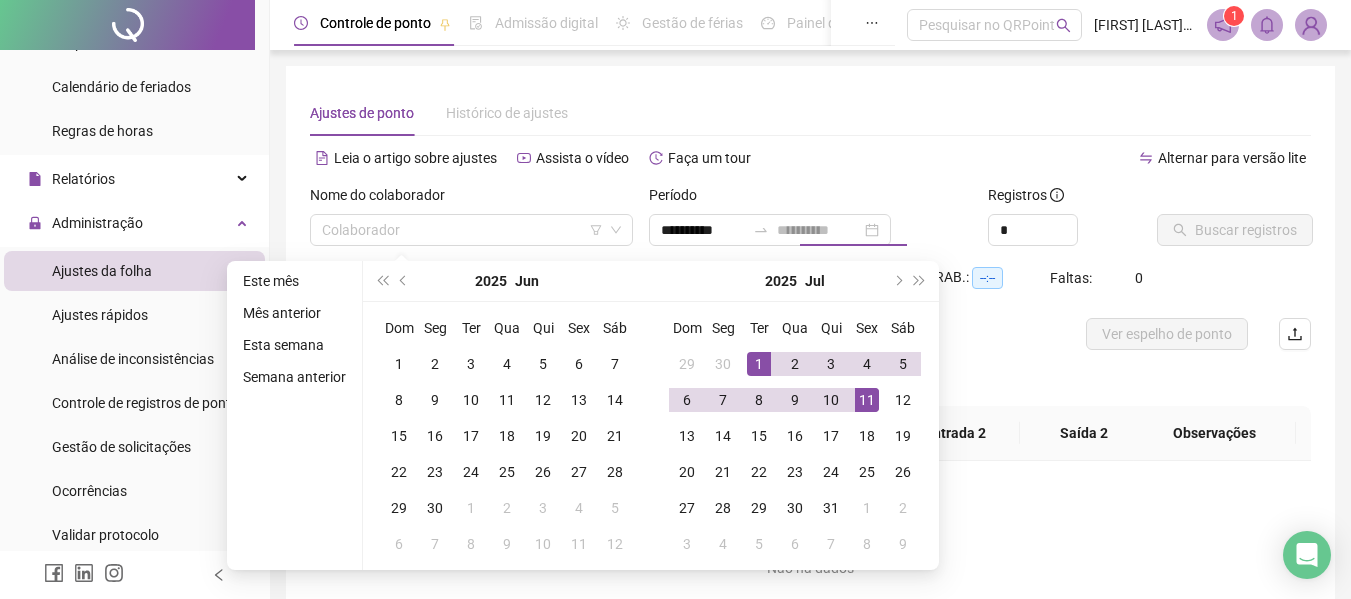 click on "11" at bounding box center (867, 400) 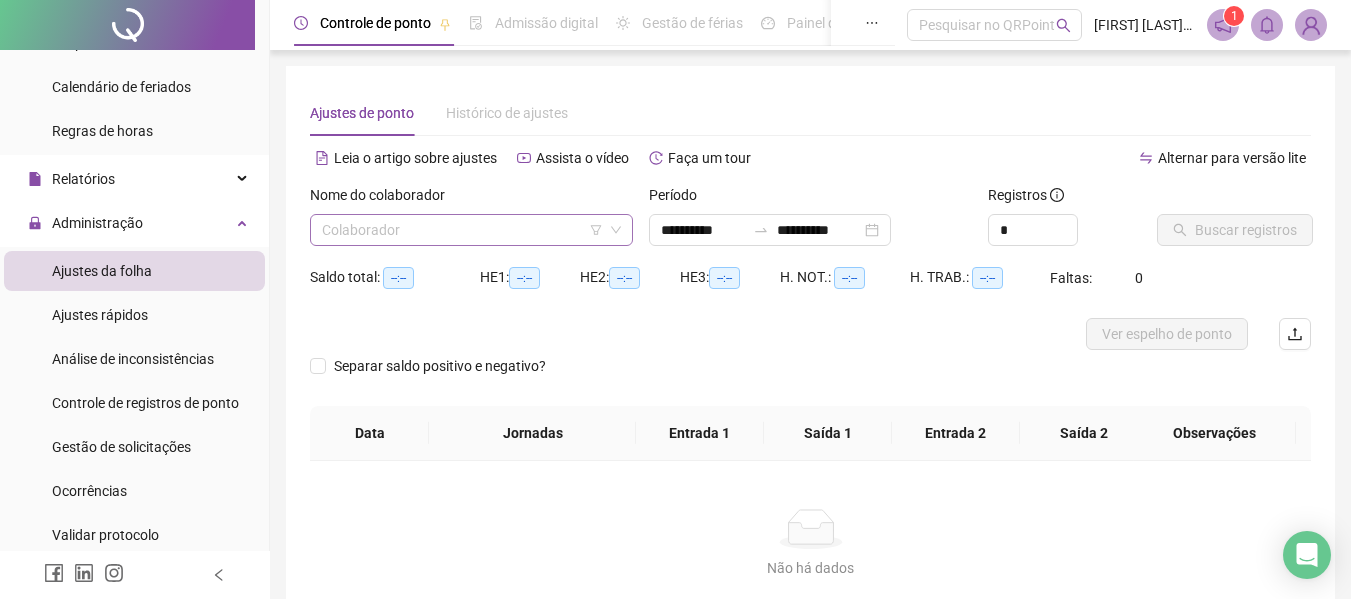 click at bounding box center (465, 230) 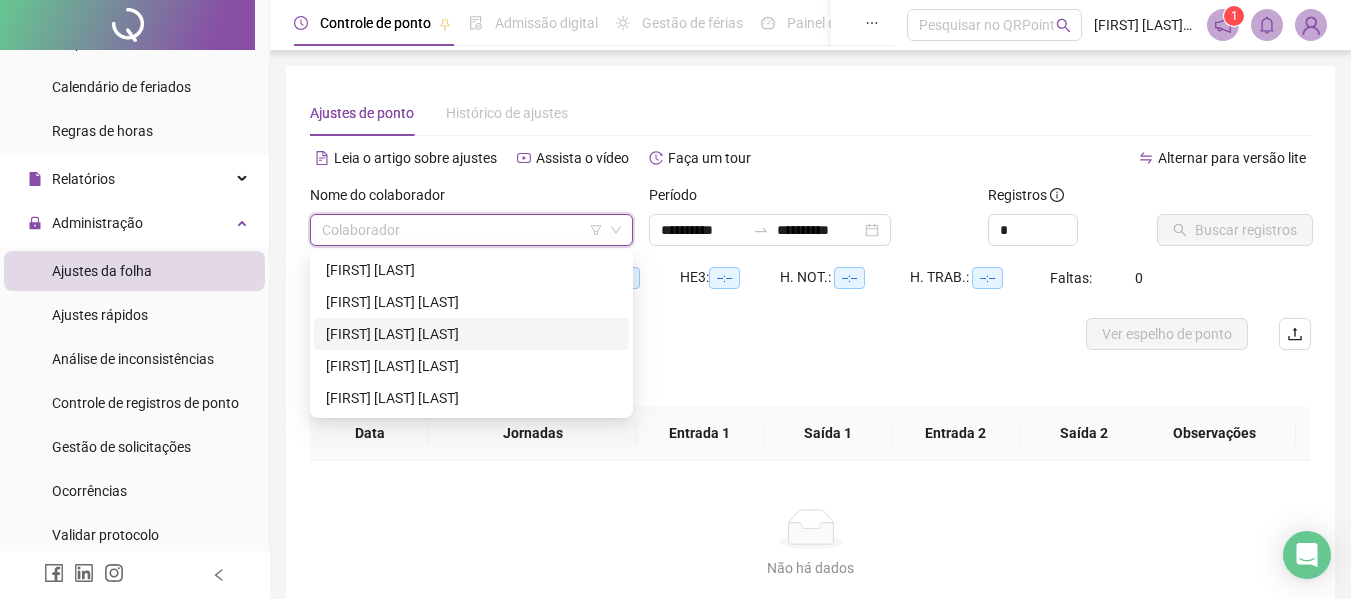 click on "[FIRST] [LAST] [LAST]" at bounding box center (471, 334) 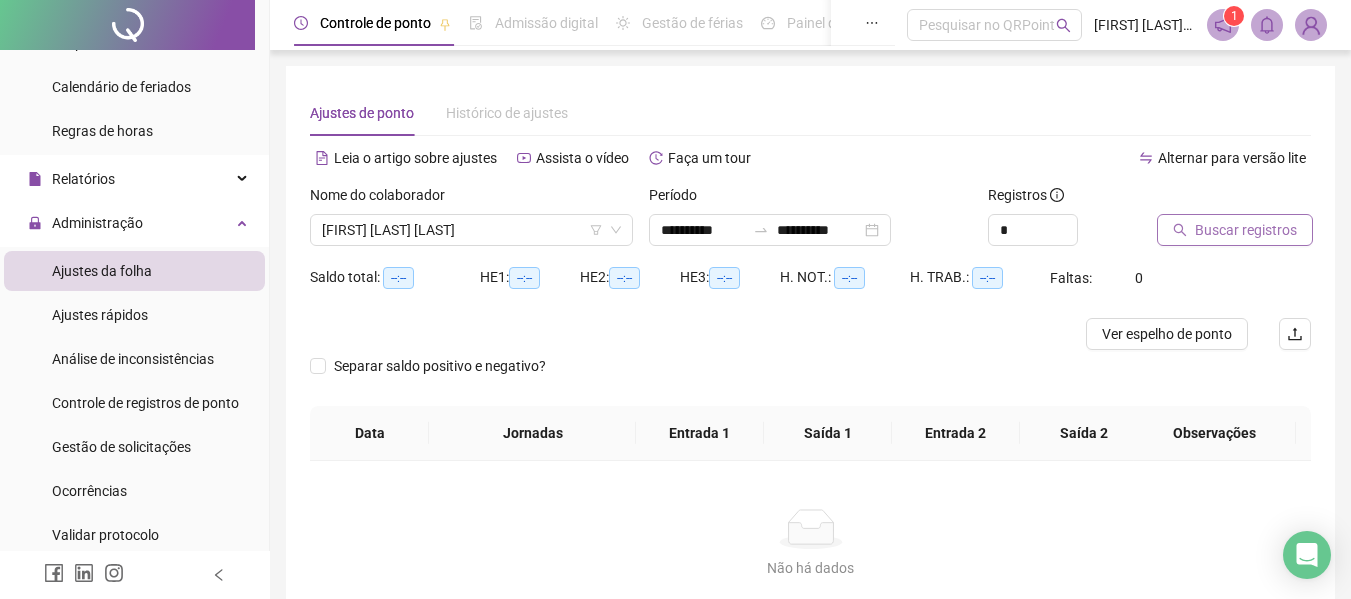 click on "Buscar registros" at bounding box center [1235, 230] 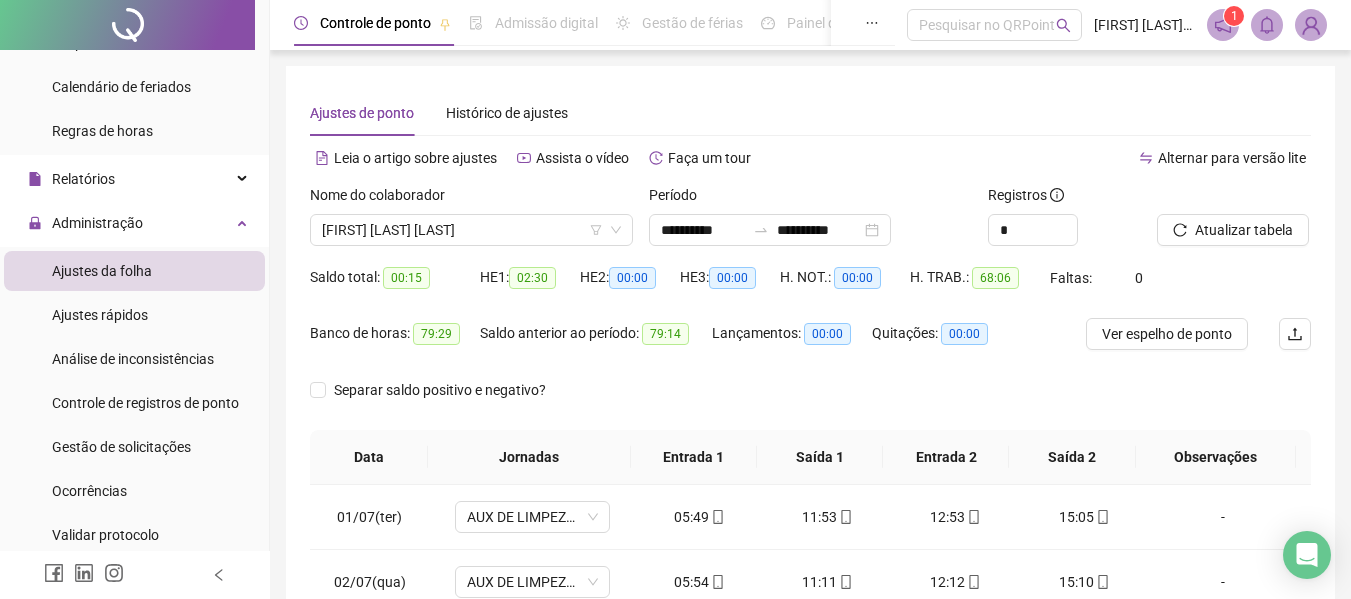 click on "Ver espelho de ponto" at bounding box center [1167, 334] 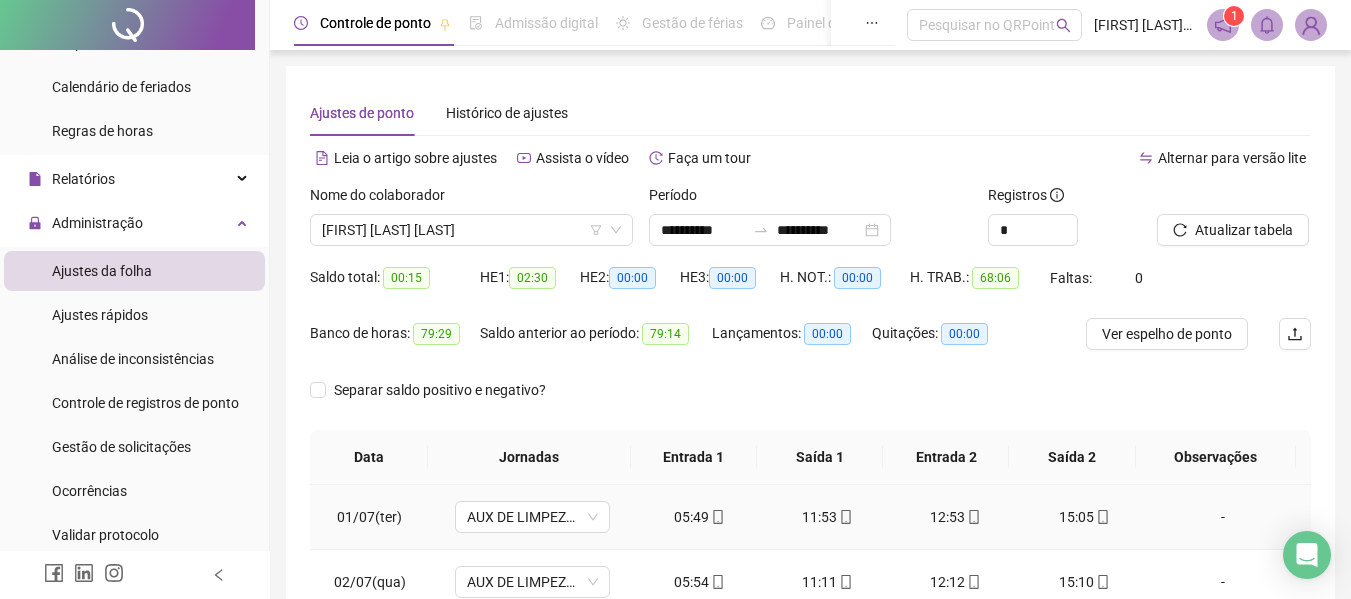 scroll, scrollTop: 288, scrollLeft: 0, axis: vertical 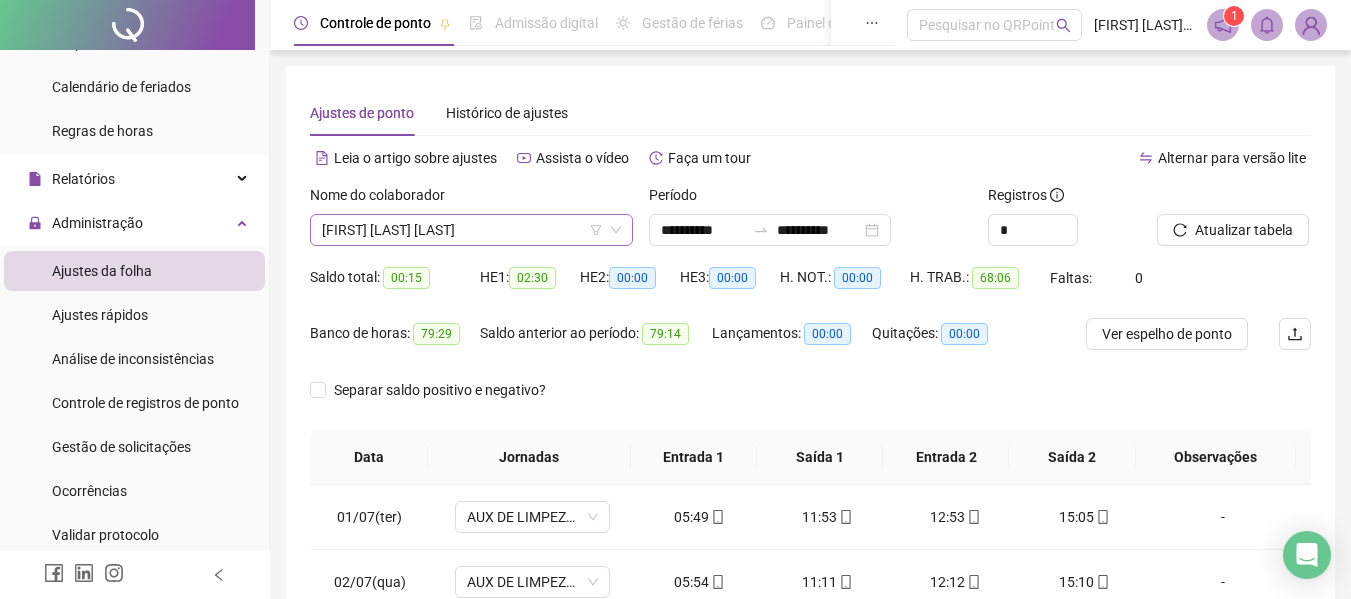 click on "[FIRST] [LAST] [LAST]" at bounding box center [471, 230] 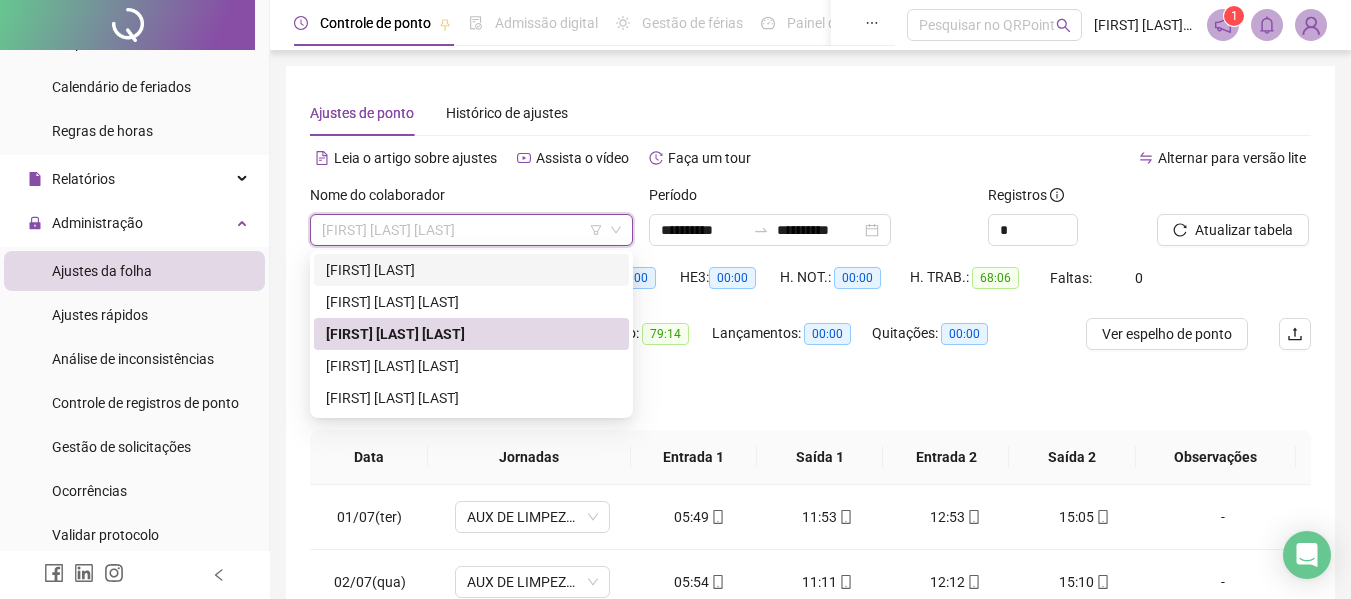 click on "[FIRST] [LAST]" at bounding box center (471, 270) 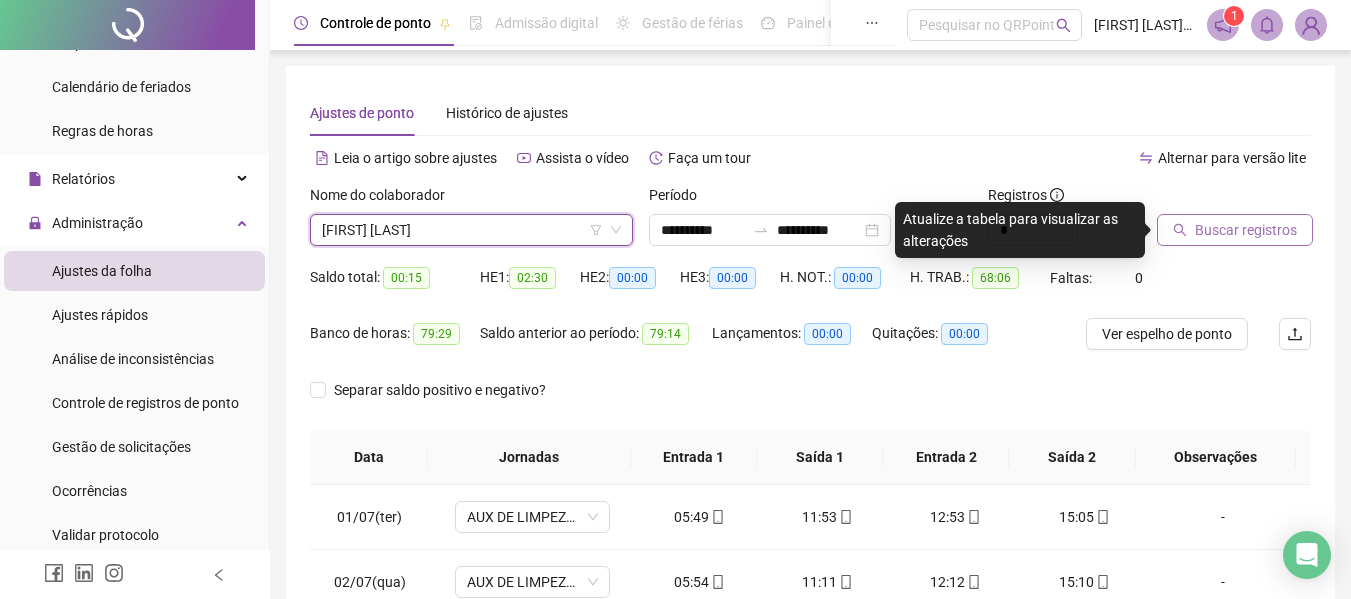 click on "Buscar registros" at bounding box center (1235, 230) 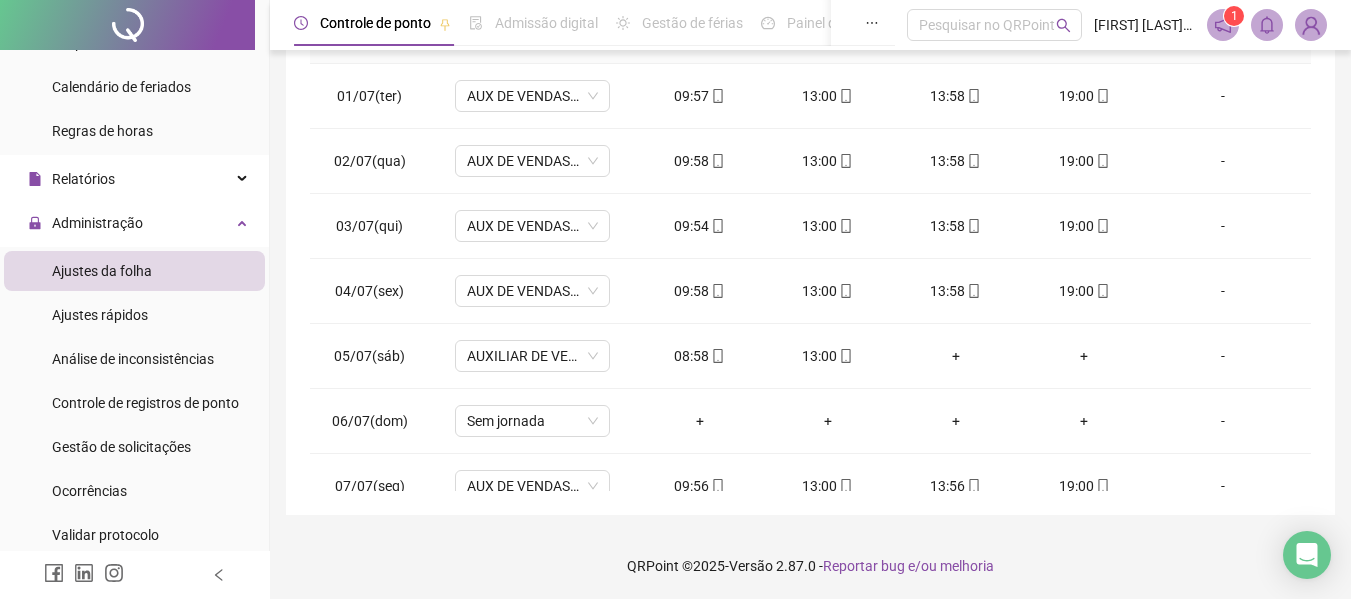 scroll, scrollTop: 423, scrollLeft: 0, axis: vertical 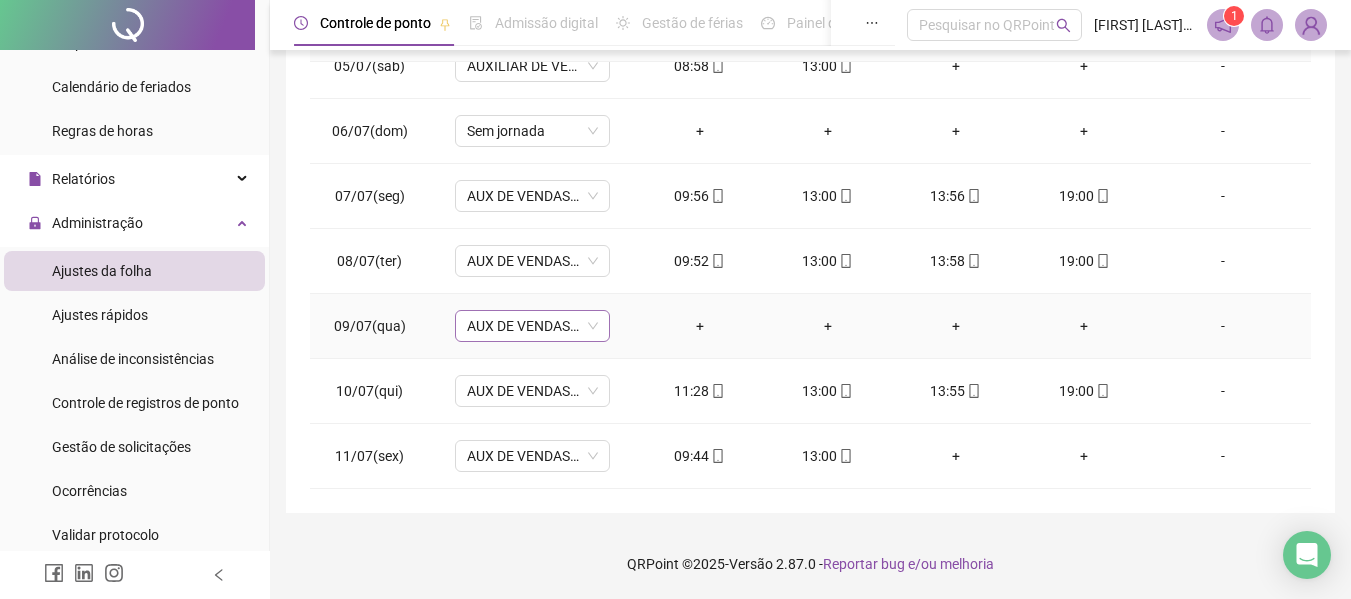 click on "AUX DE VENDAS SEGUNDA A SEXTA" at bounding box center [532, 326] 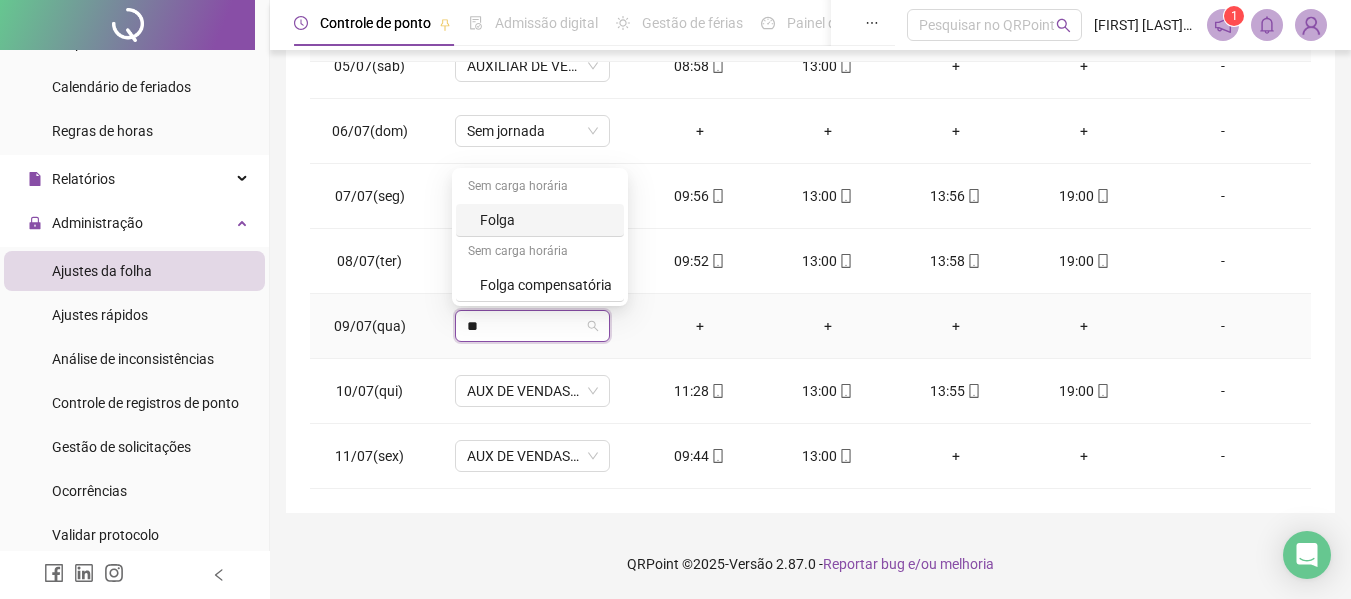 type on "***" 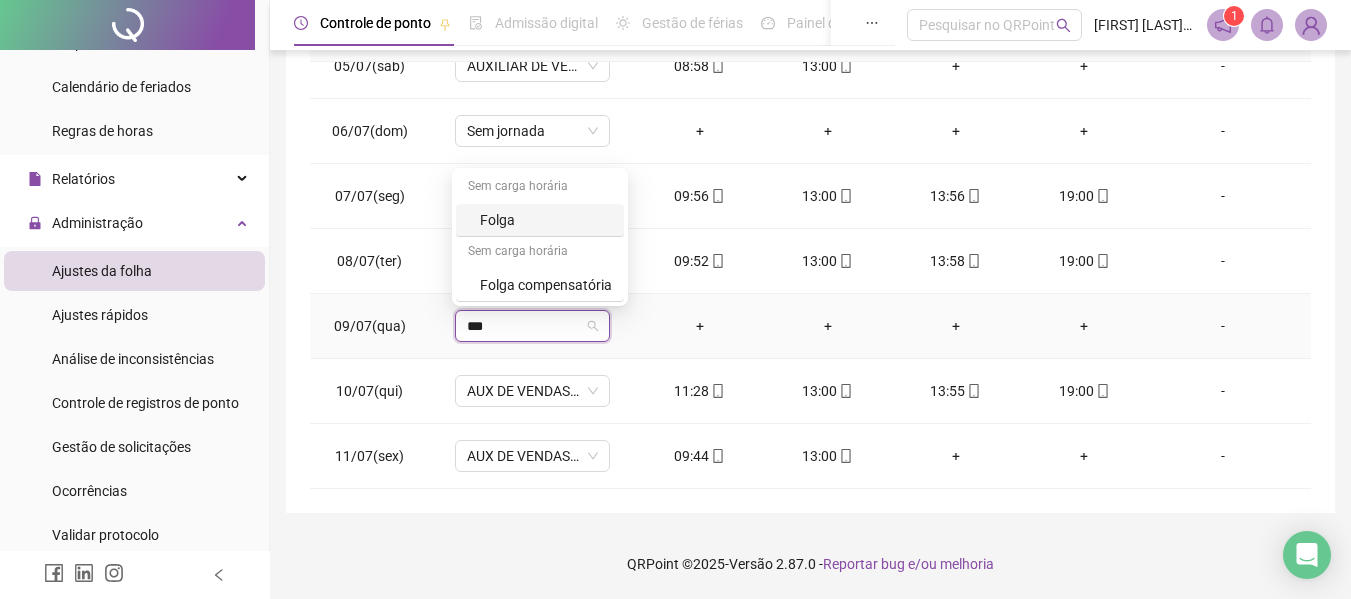 click on "Folga" at bounding box center (546, 220) 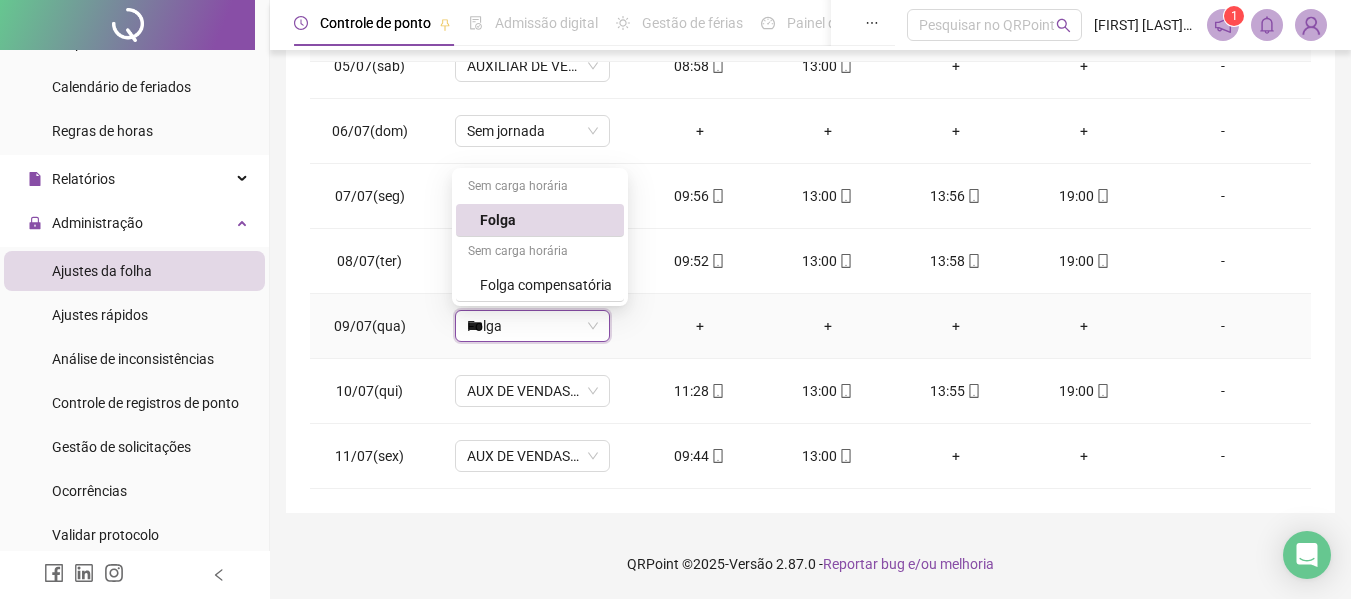 type 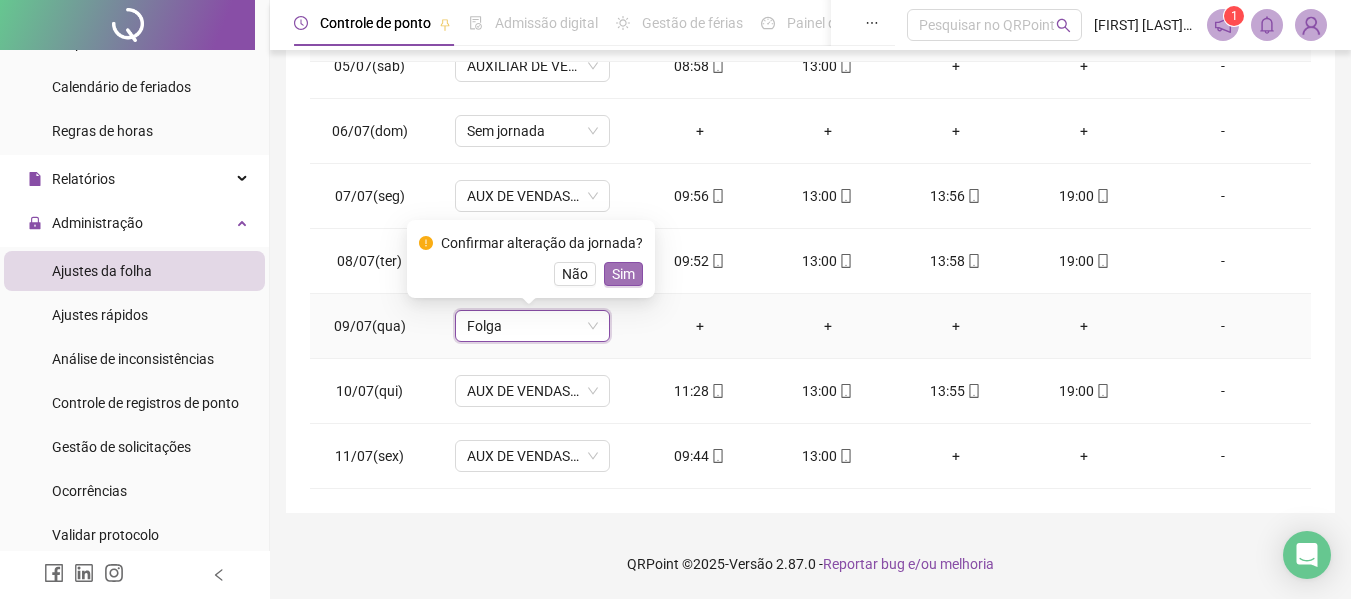 click on "Sim" at bounding box center [623, 274] 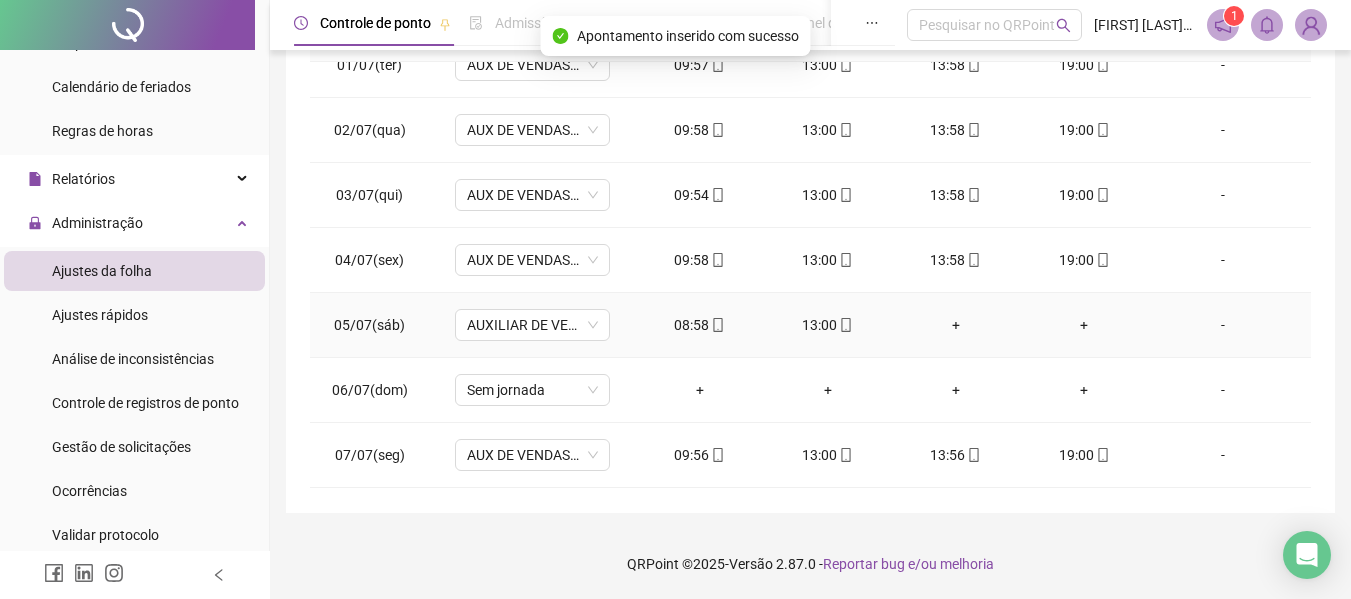 scroll, scrollTop: 0, scrollLeft: 0, axis: both 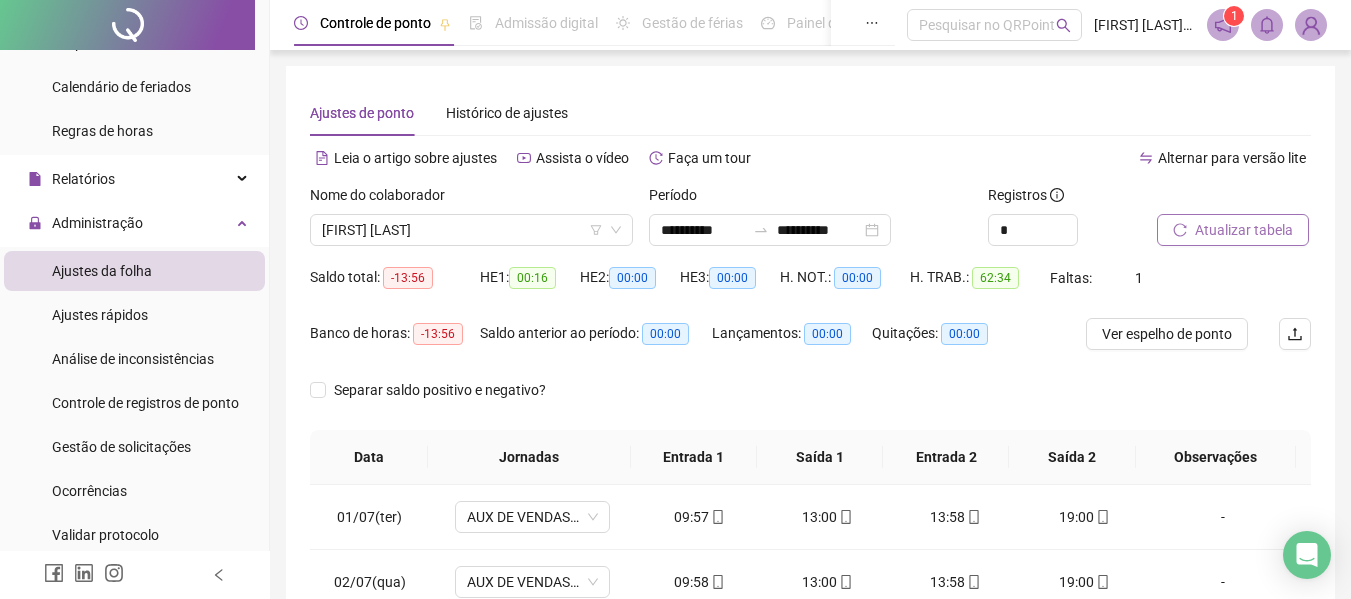 click on "Atualizar tabela" at bounding box center [1244, 230] 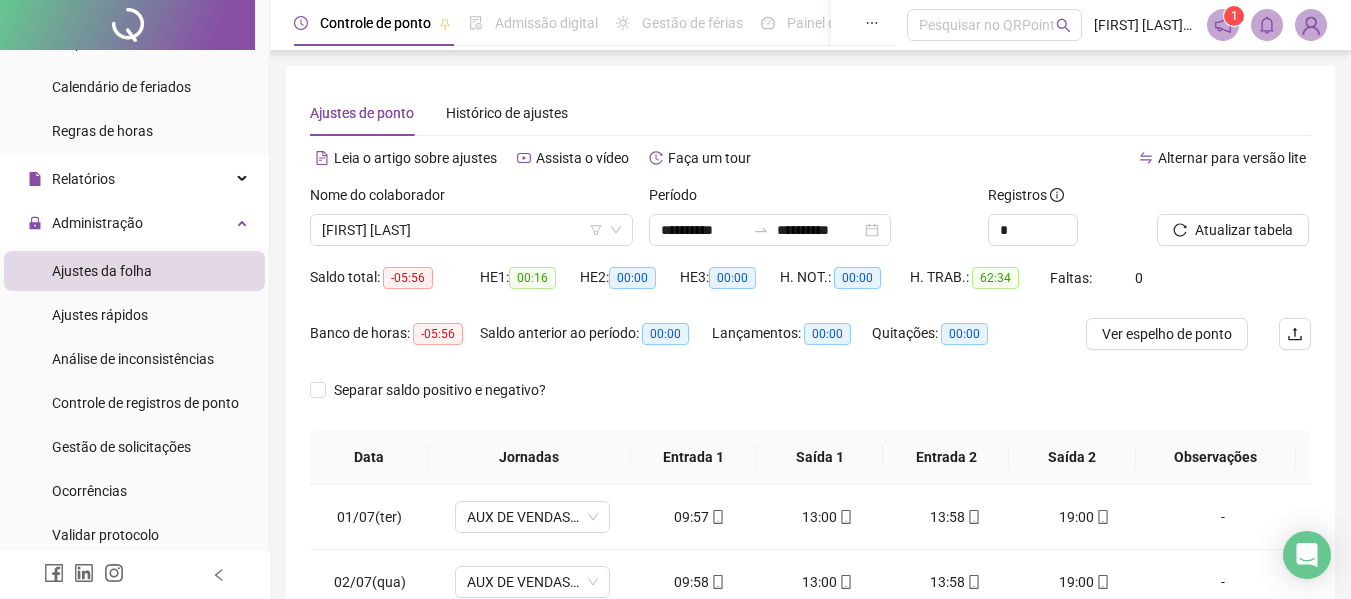 click on "[FIRST] [LAST]" at bounding box center [471, 230] 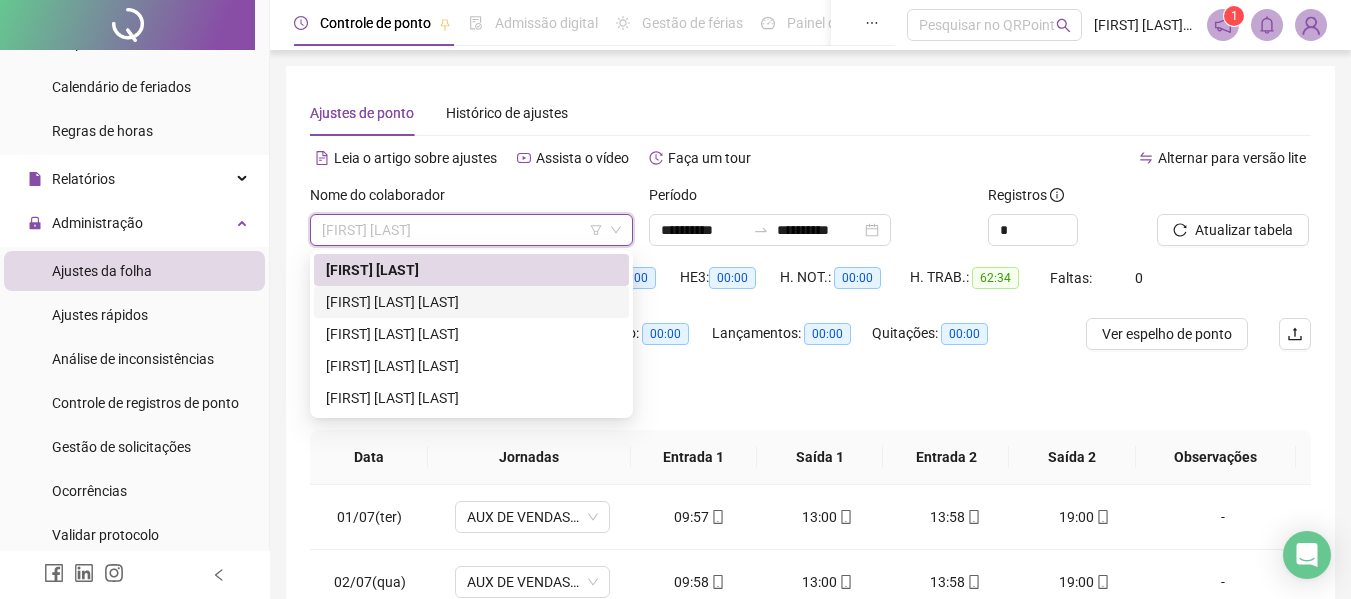 click on "[FIRST] [LAST] [LAST]" at bounding box center [471, 302] 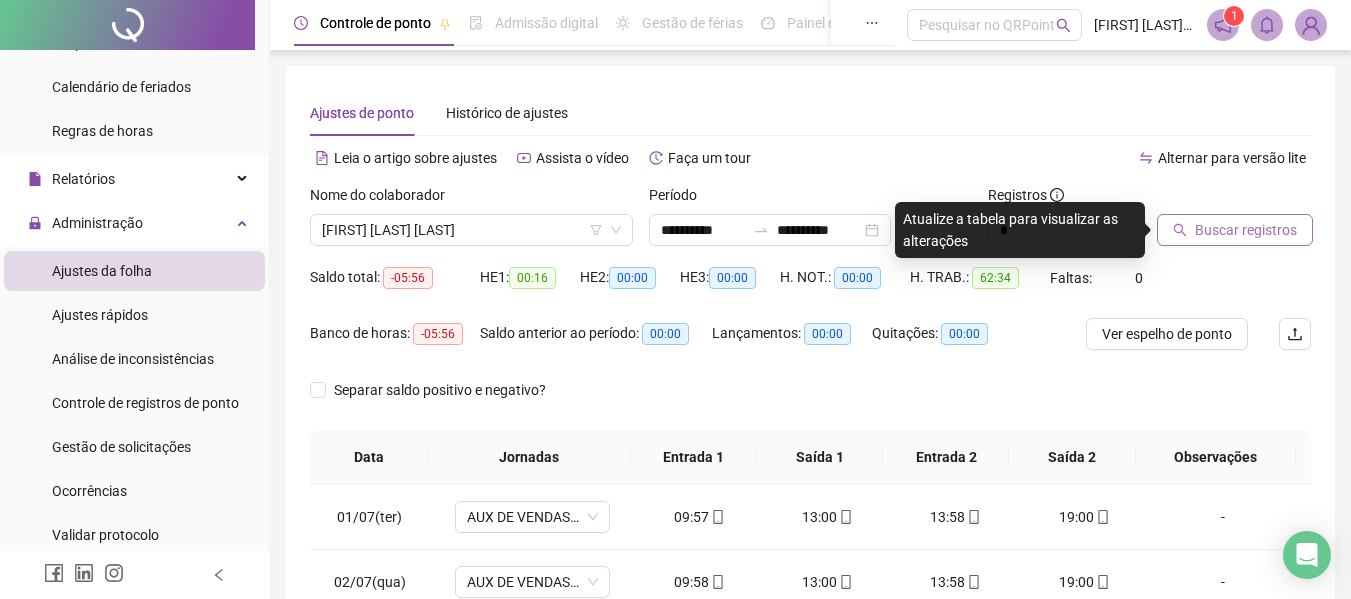 click on "Buscar registros" at bounding box center (1246, 230) 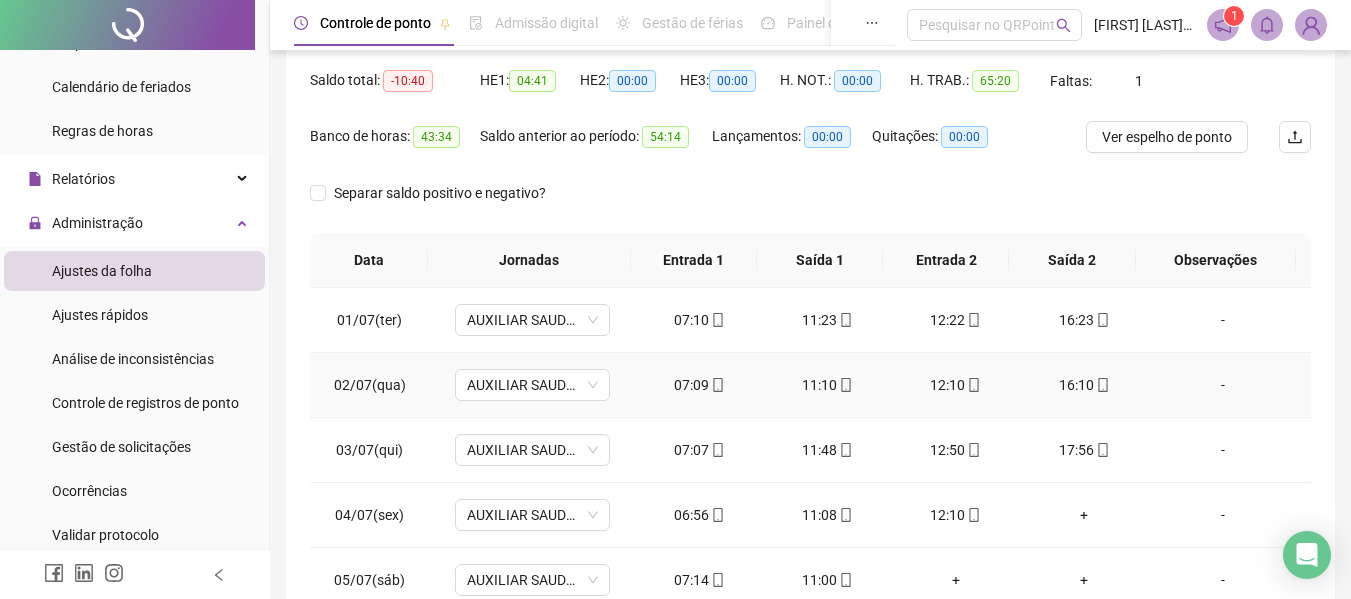 scroll, scrollTop: 423, scrollLeft: 0, axis: vertical 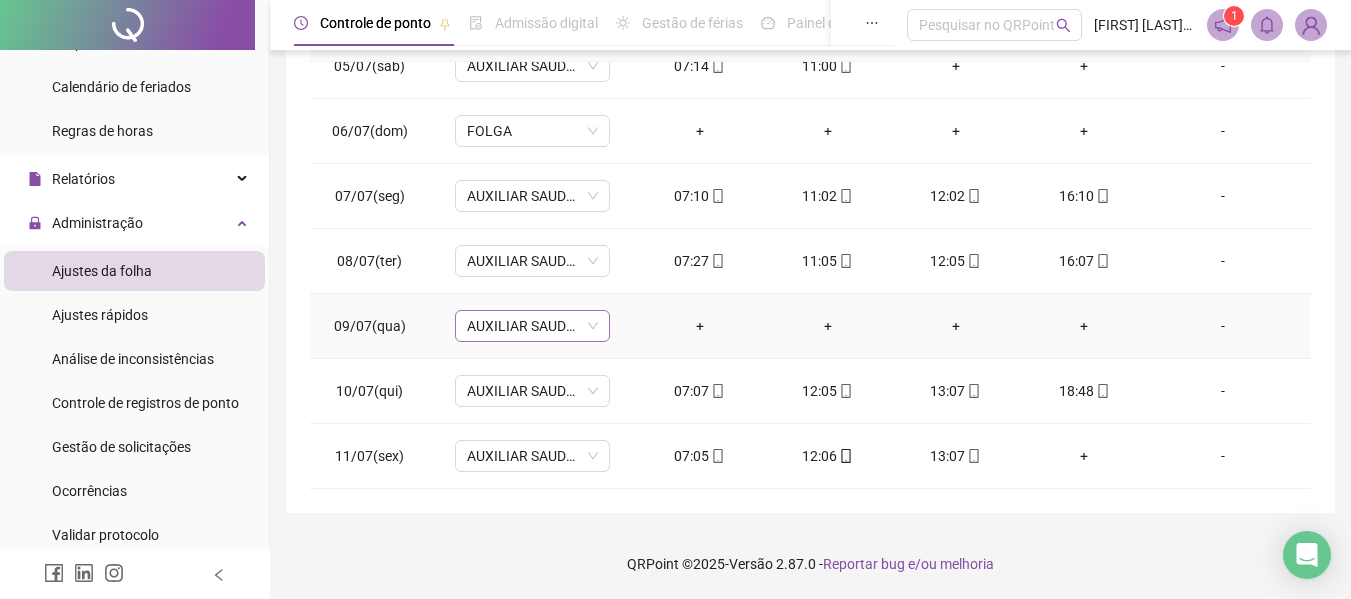 click on "AUXILIAR SAUDE BUCAL SEG A SEX" at bounding box center (532, 326) 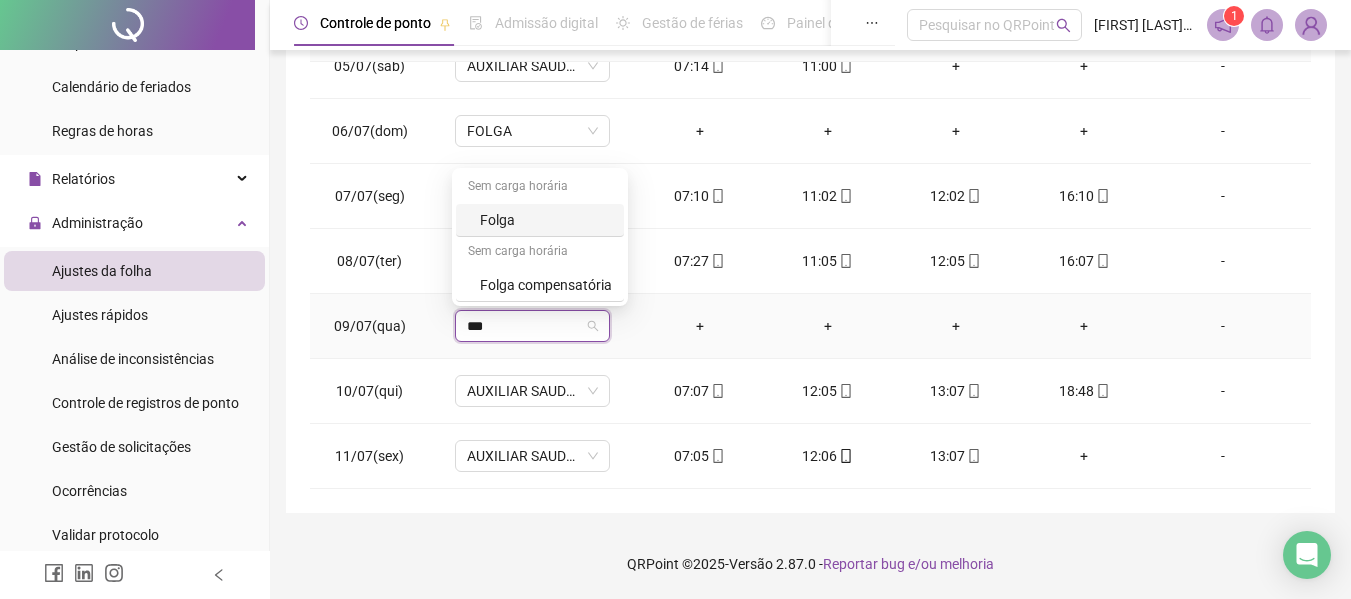type on "****" 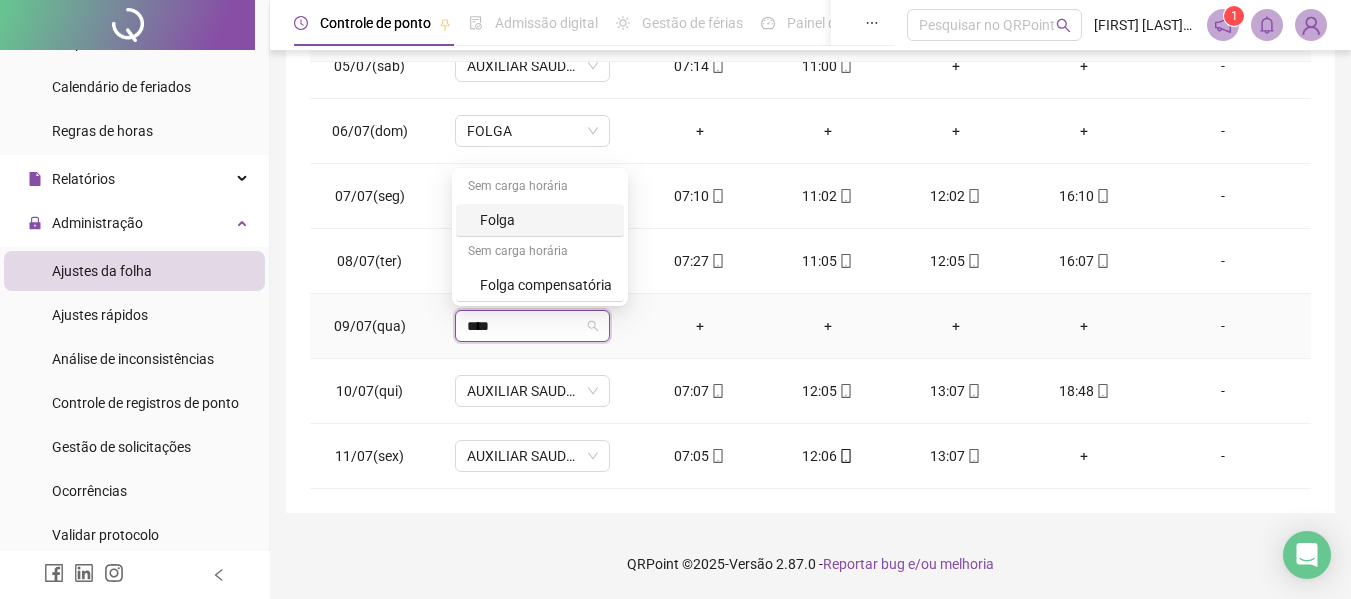 click on "Folga" at bounding box center [546, 220] 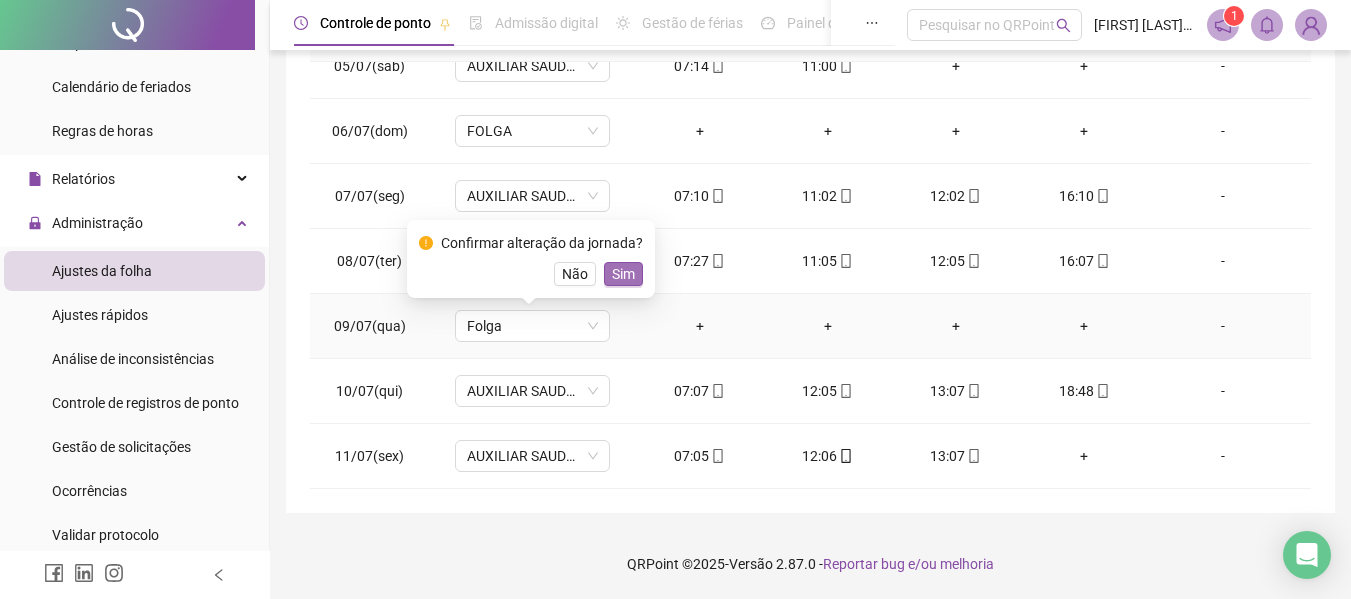 click on "Sim" at bounding box center (623, 274) 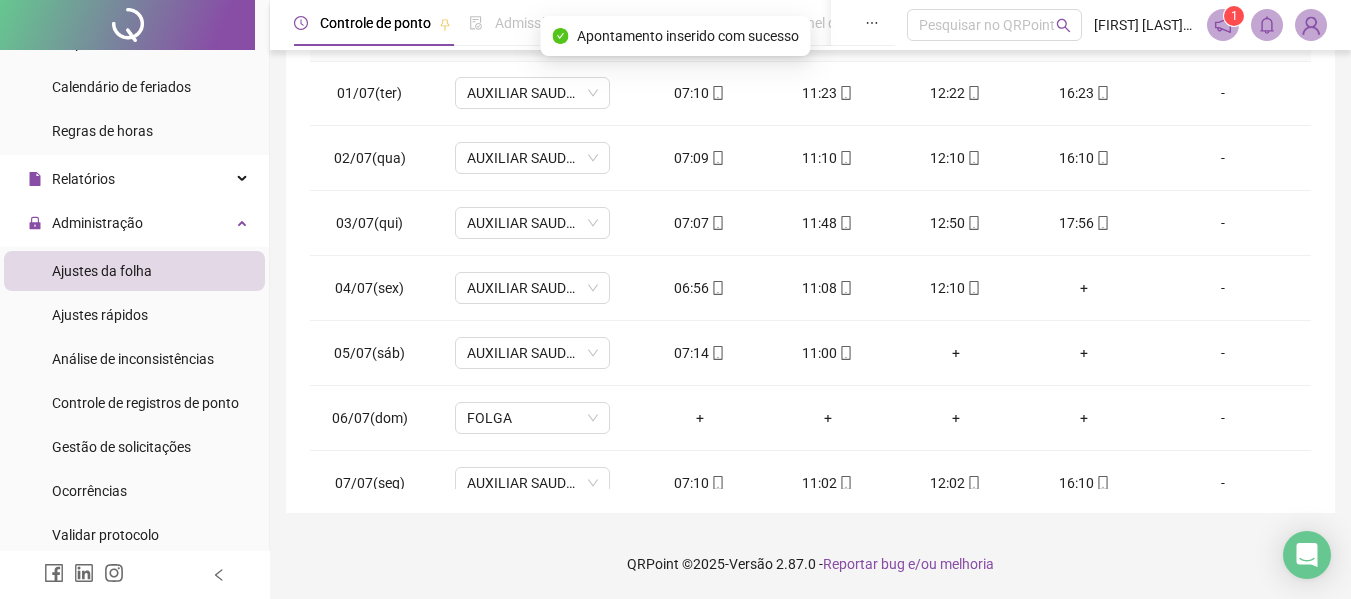 scroll, scrollTop: 0, scrollLeft: 0, axis: both 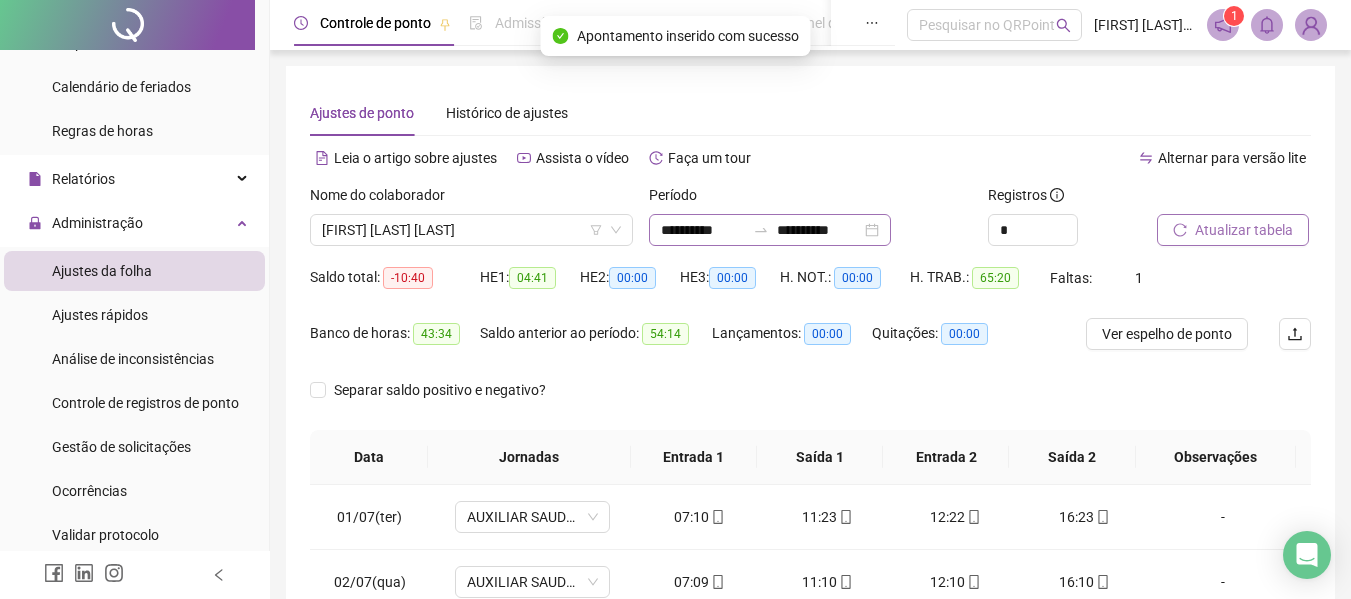 click on "Atualizar tabela" at bounding box center (1244, 230) 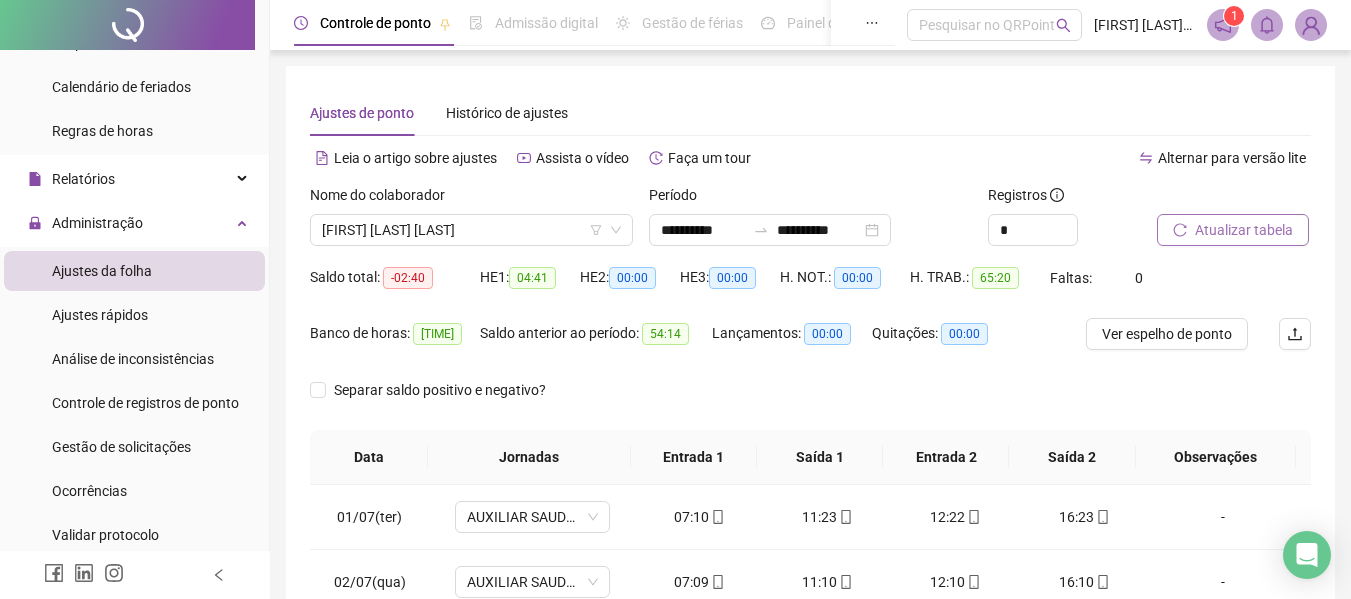click on "[FIRST] [LAST] [LAST]" at bounding box center (471, 230) 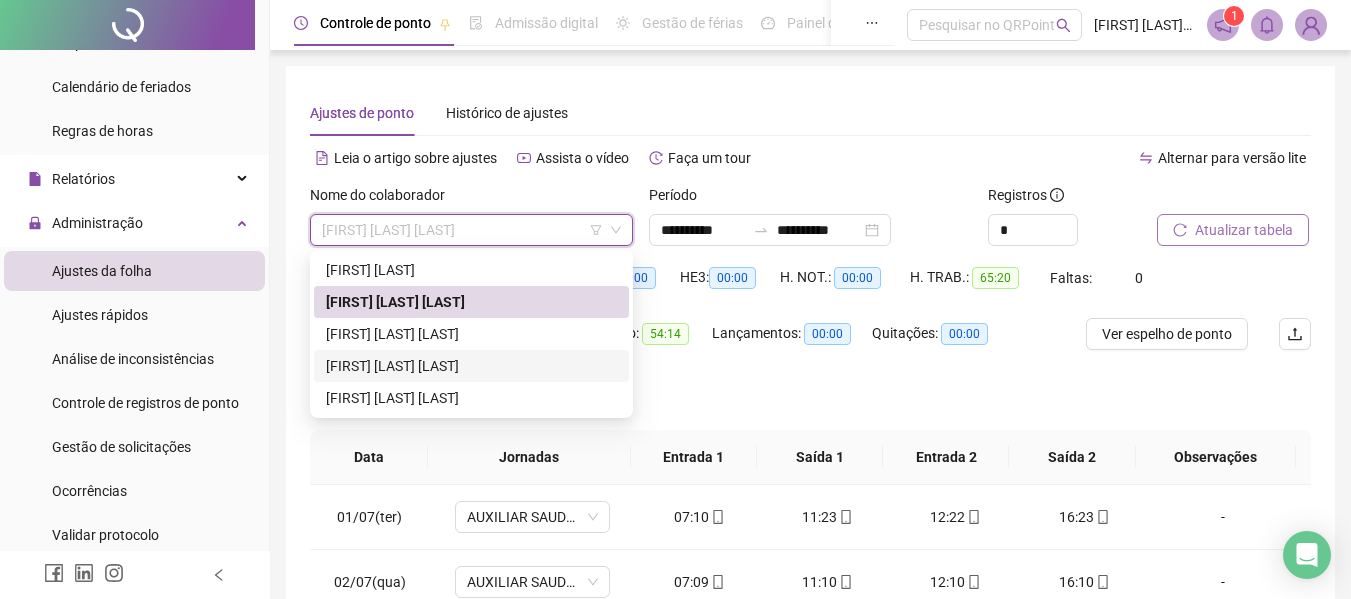 click on "[FIRST] [LAST] [LAST]" at bounding box center (471, 366) 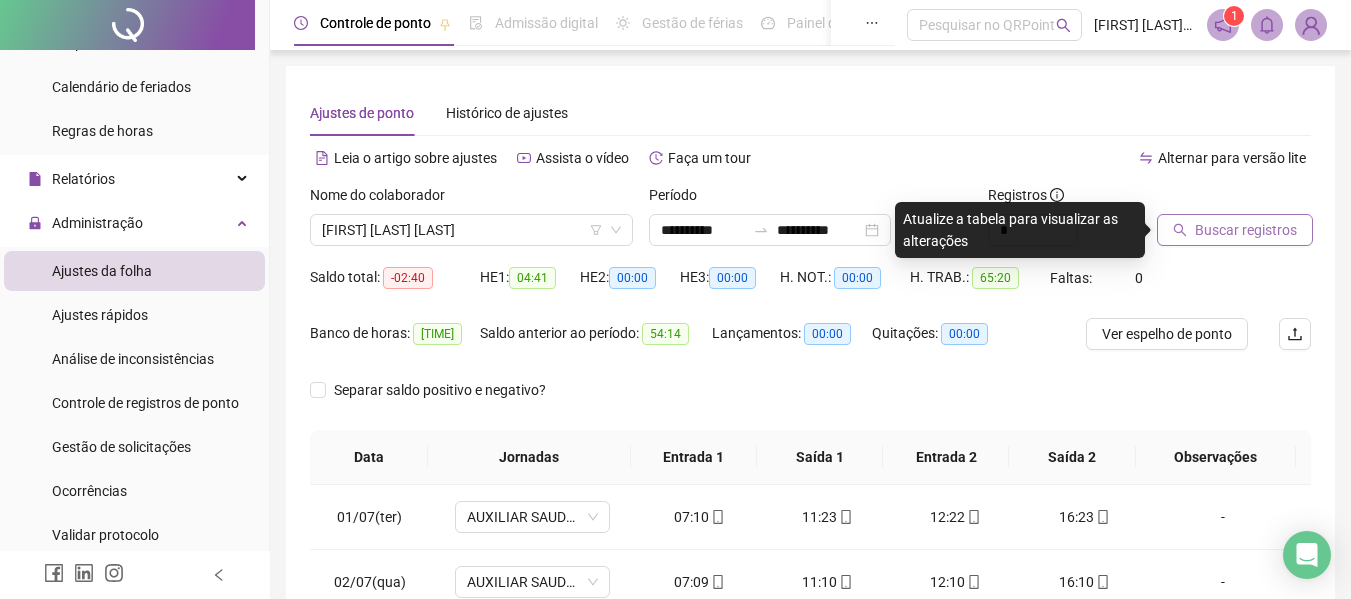 click on "Buscar registros" at bounding box center (1246, 230) 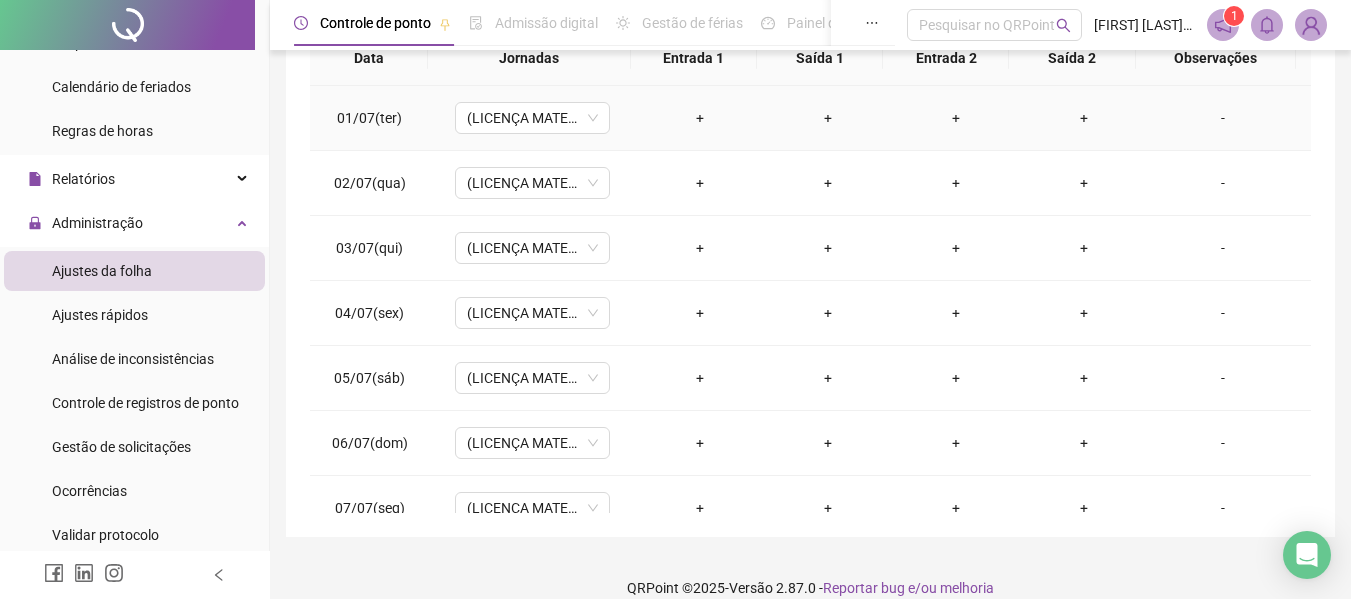scroll, scrollTop: 423, scrollLeft: 0, axis: vertical 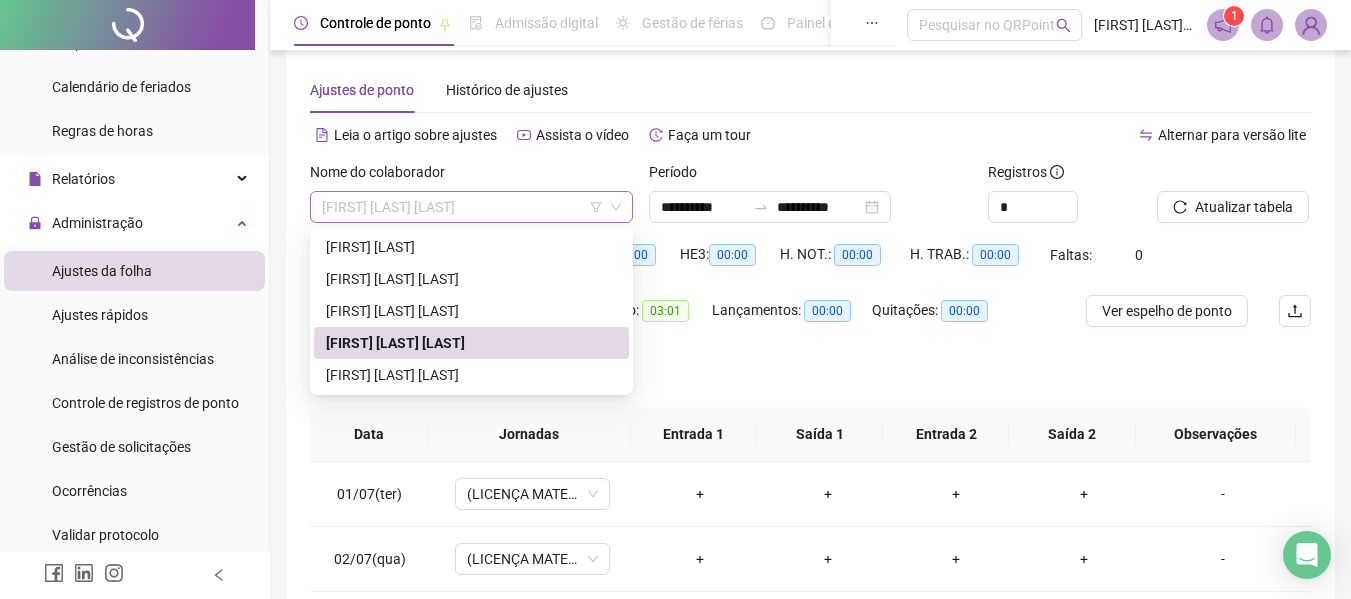 click on "[FIRST] [LAST] [LAST]" at bounding box center (471, 207) 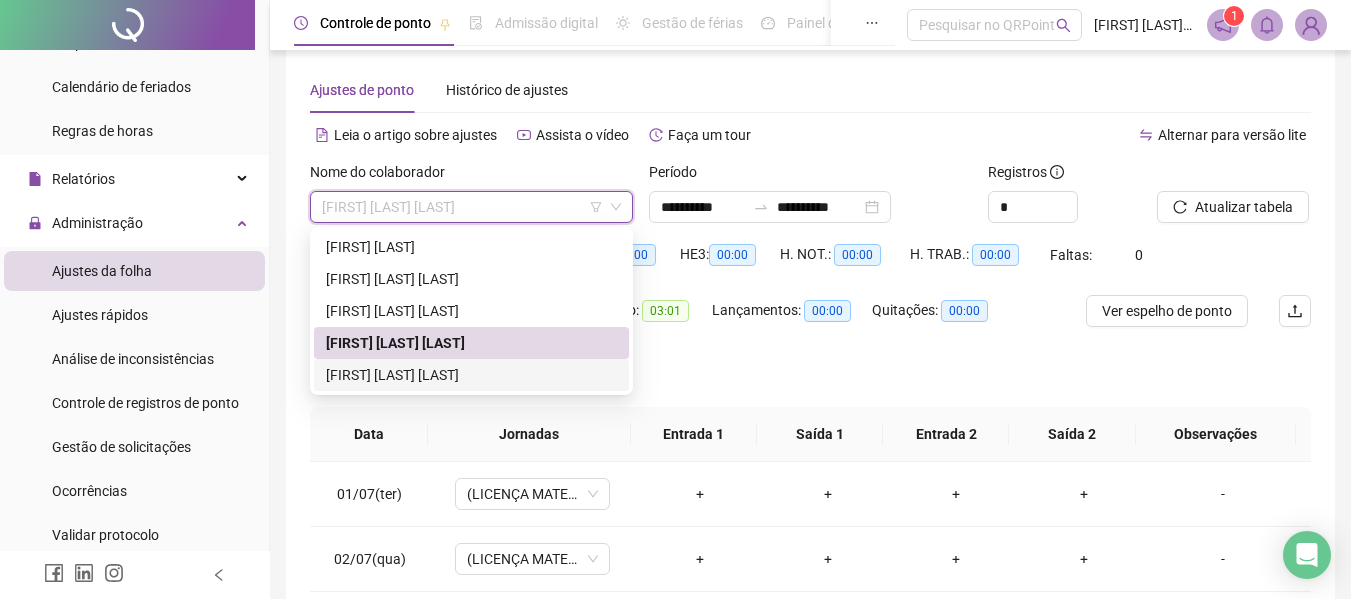 click on "[FIRST] [LAST] [LAST]" at bounding box center [471, 375] 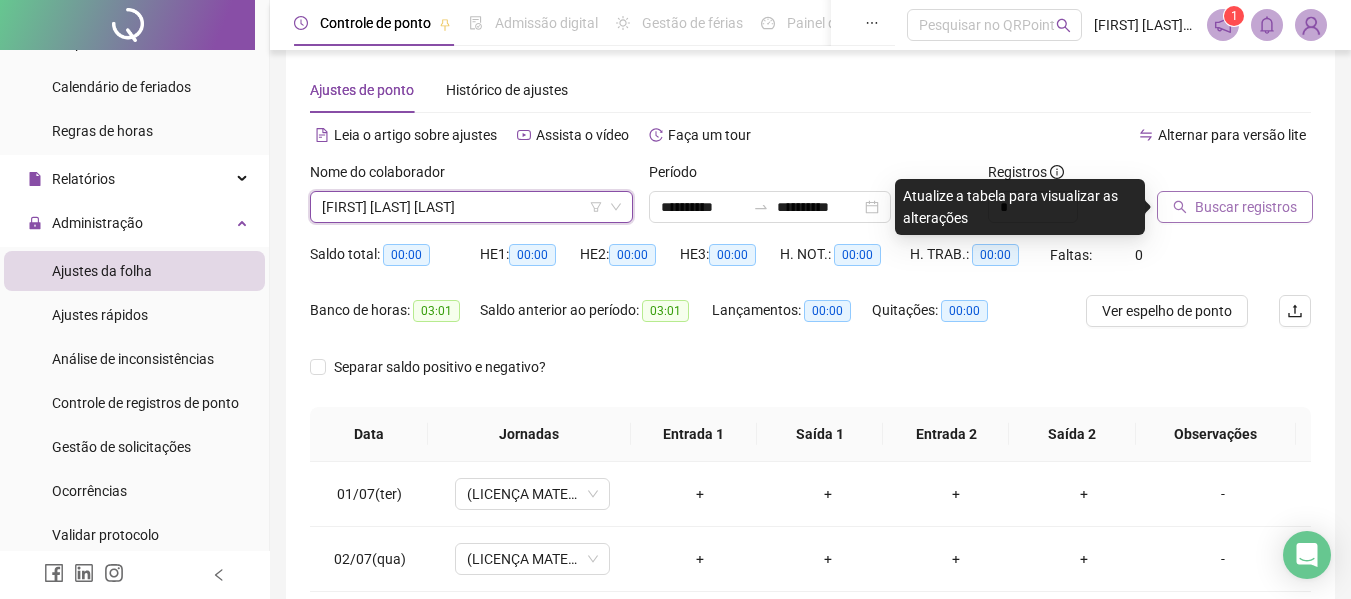 click on "Buscar registros" at bounding box center (1246, 207) 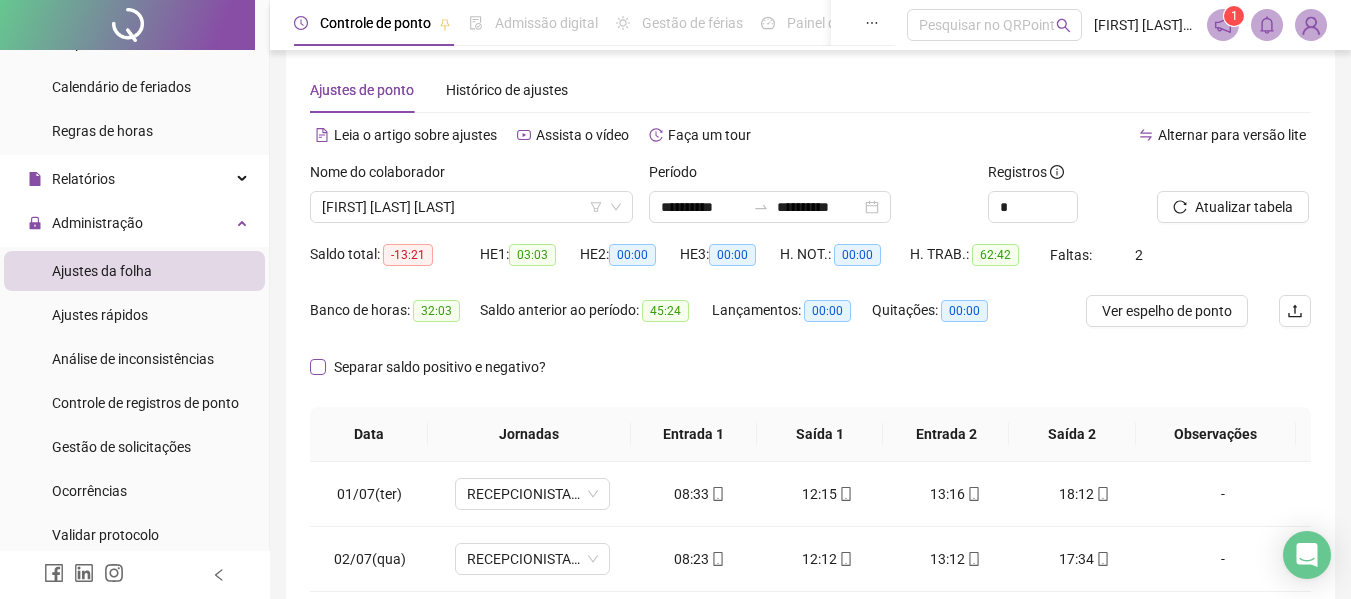scroll, scrollTop: 423, scrollLeft: 0, axis: vertical 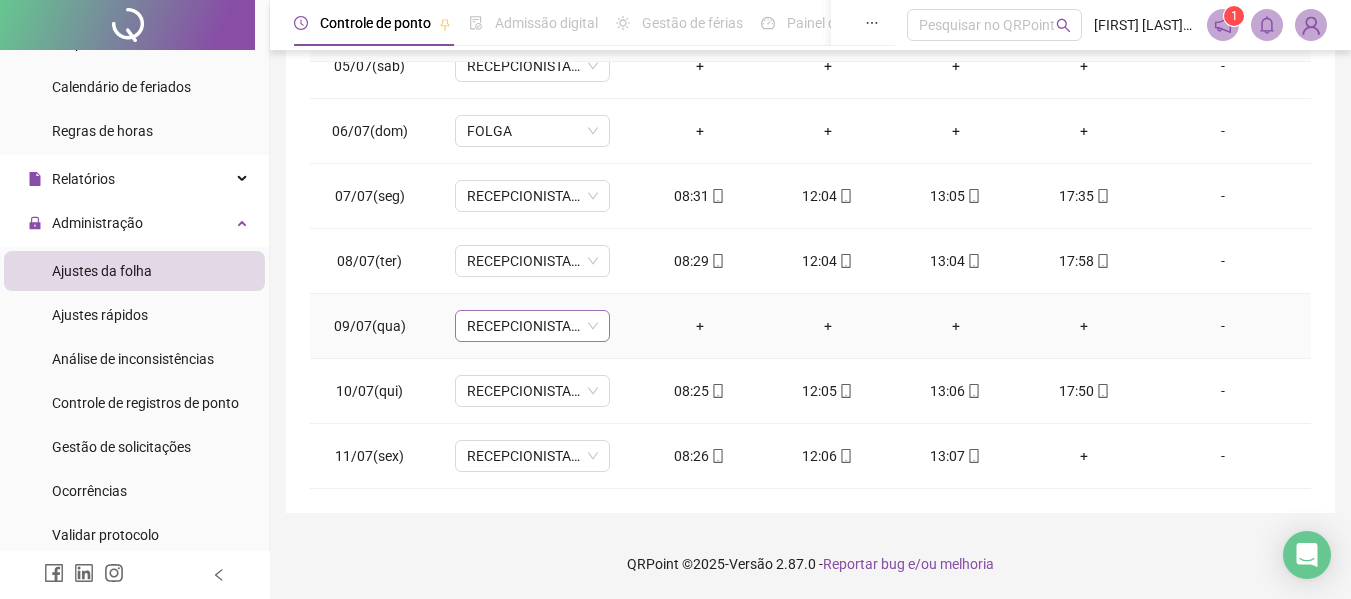 click on "RECEPCIONISTA 1" at bounding box center [532, 326] 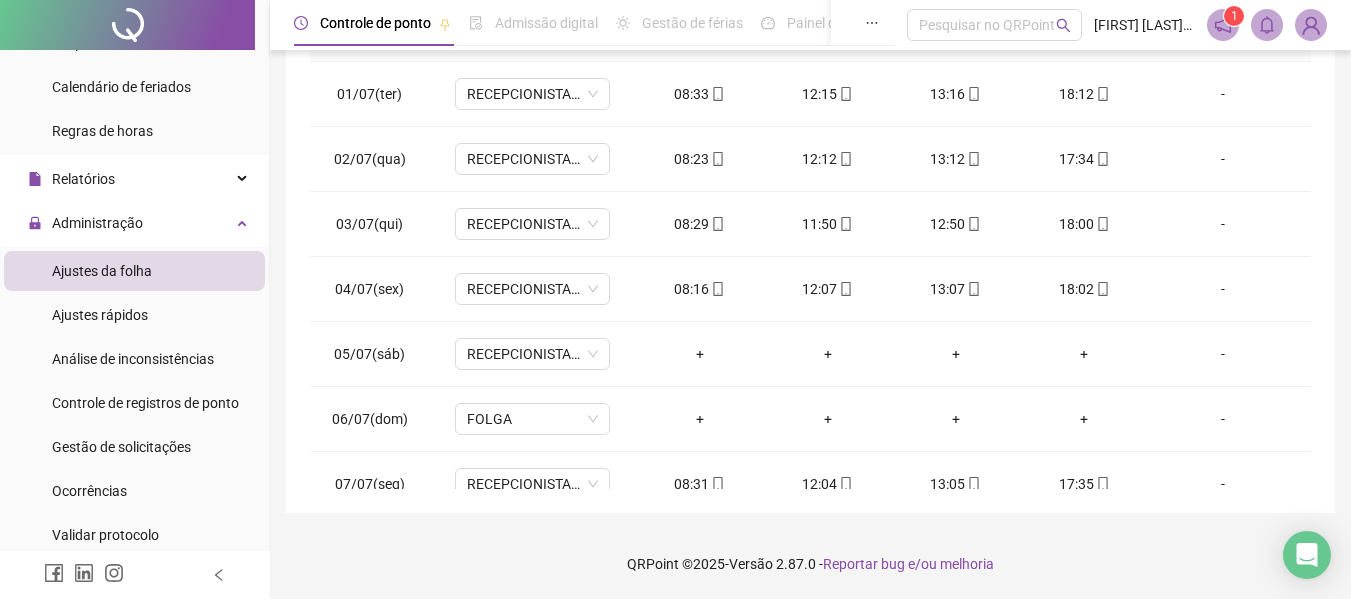 scroll, scrollTop: 288, scrollLeft: 0, axis: vertical 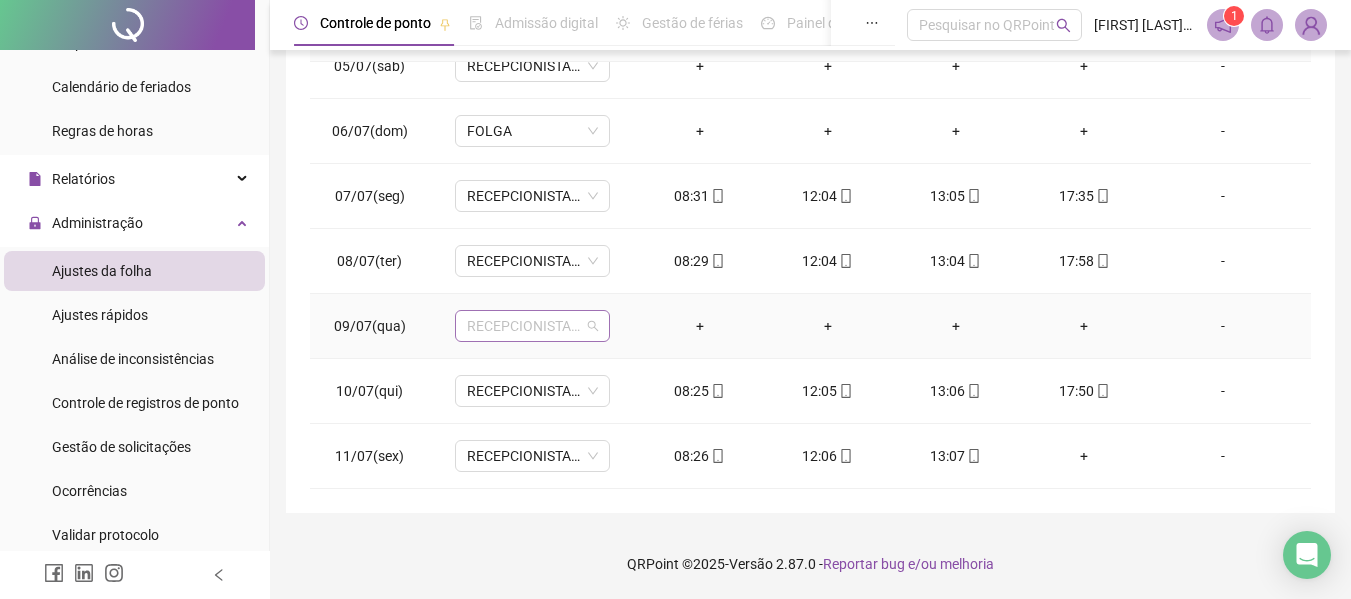 click on "RECEPCIONISTA 1" at bounding box center [532, 326] 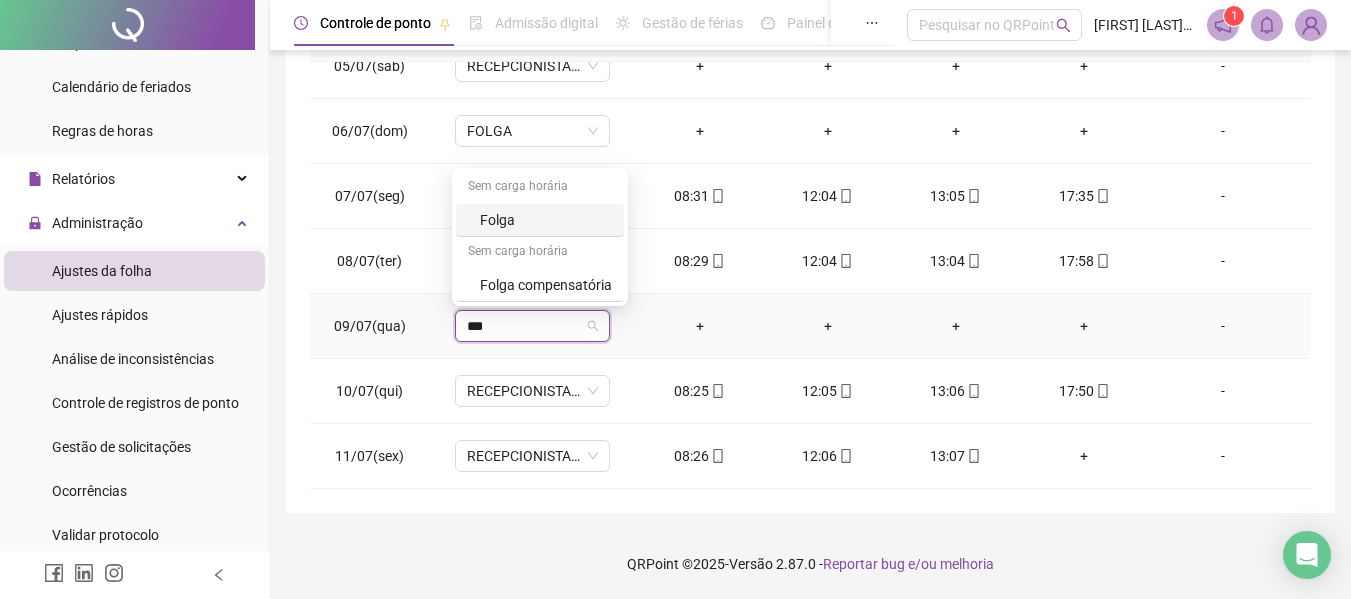 type on "****" 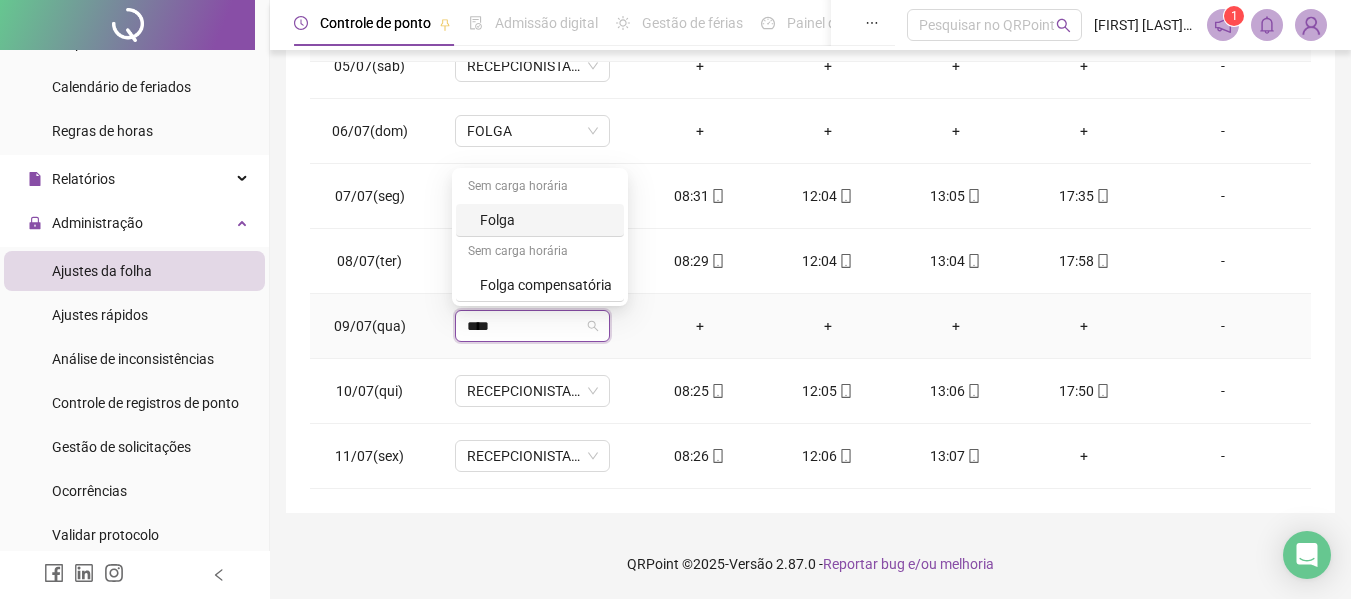 click on "Folga" at bounding box center [546, 220] 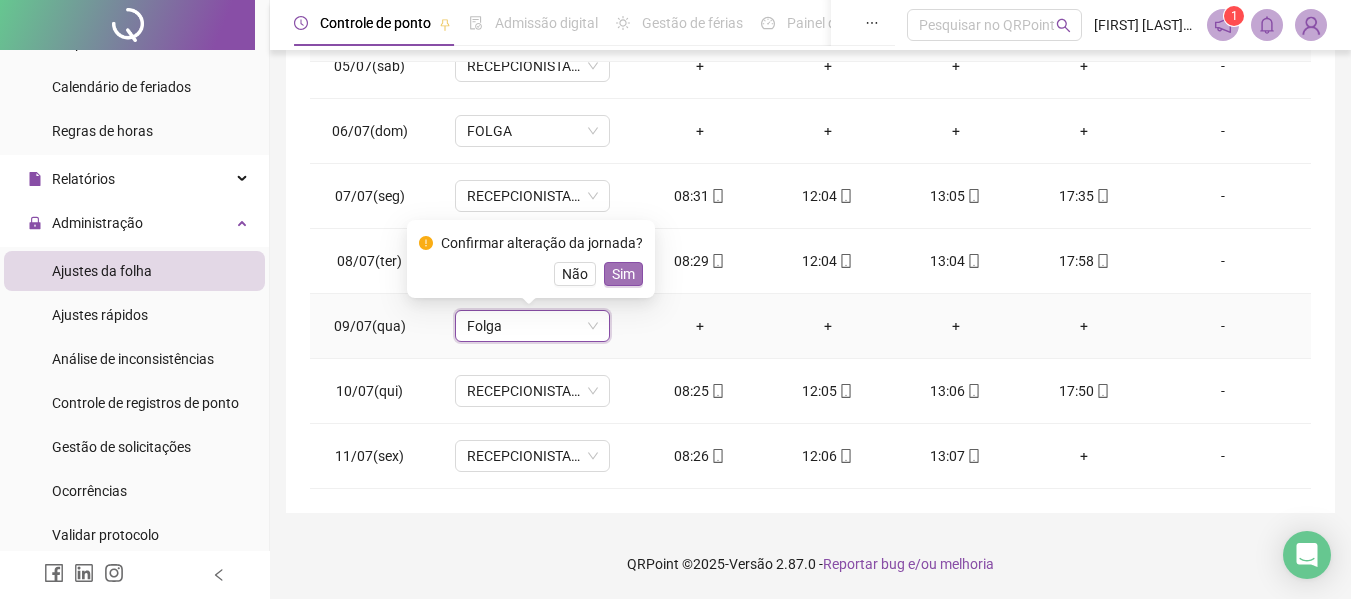 click on "Sim" at bounding box center (623, 274) 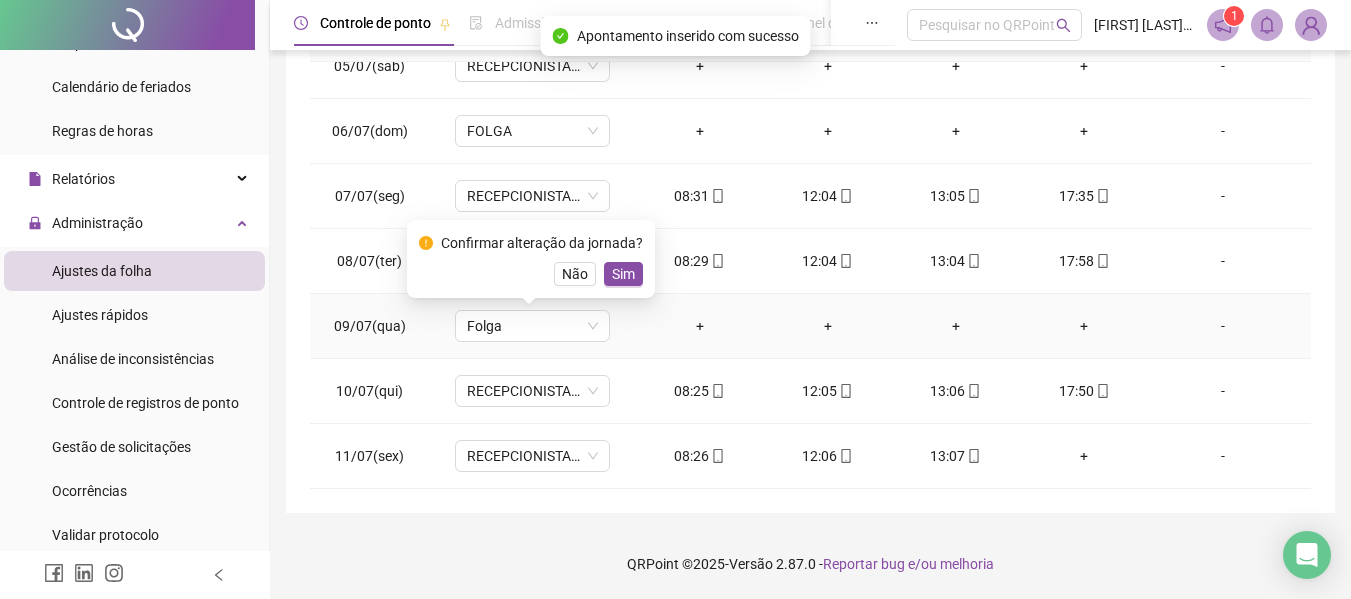 click on "RECEPCIONISTA 1" at bounding box center (532, 261) 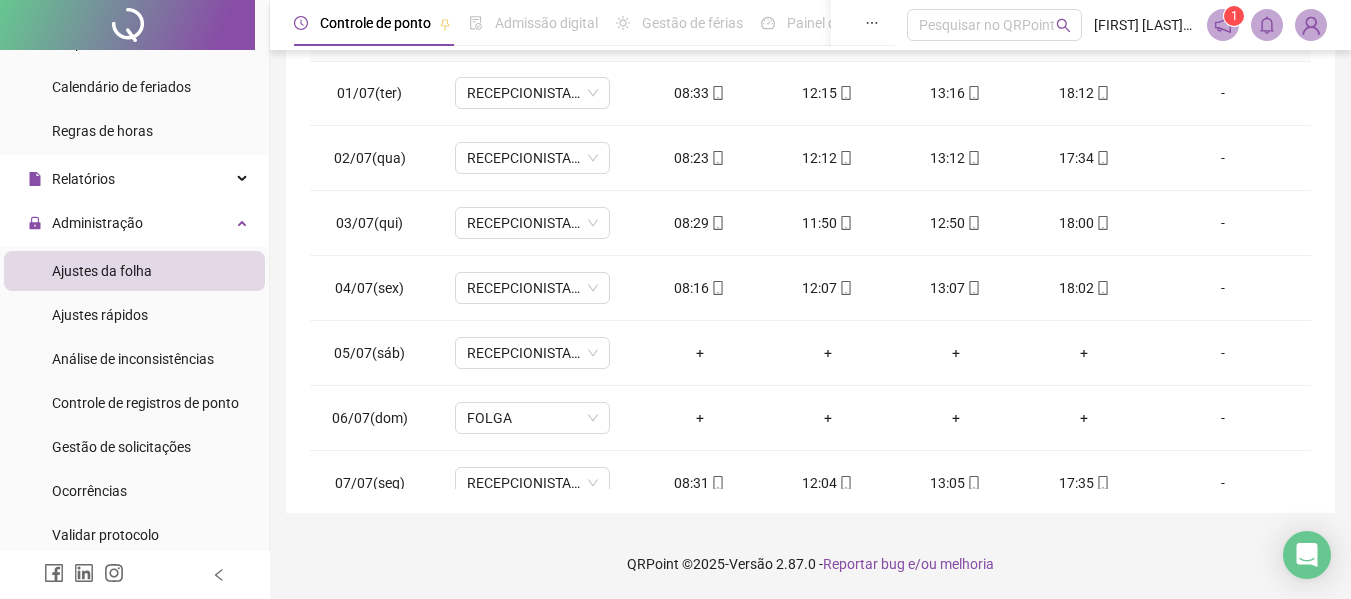 scroll, scrollTop: 0, scrollLeft: 0, axis: both 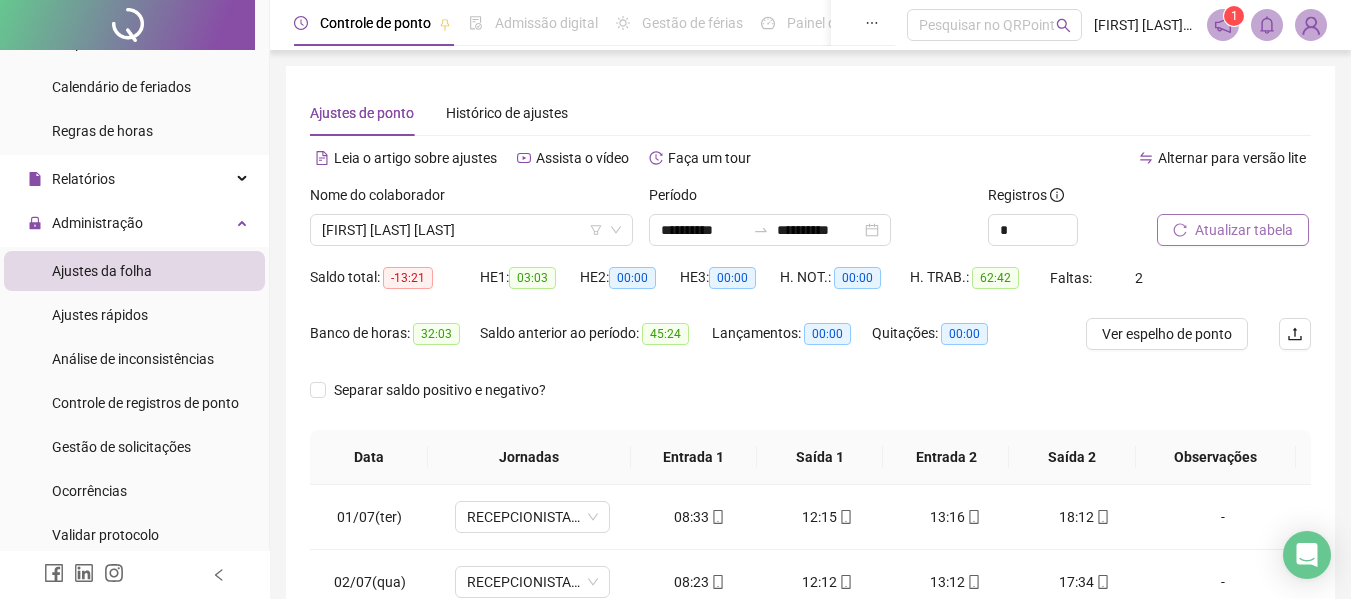 click on "Atualizar tabela" at bounding box center (1244, 230) 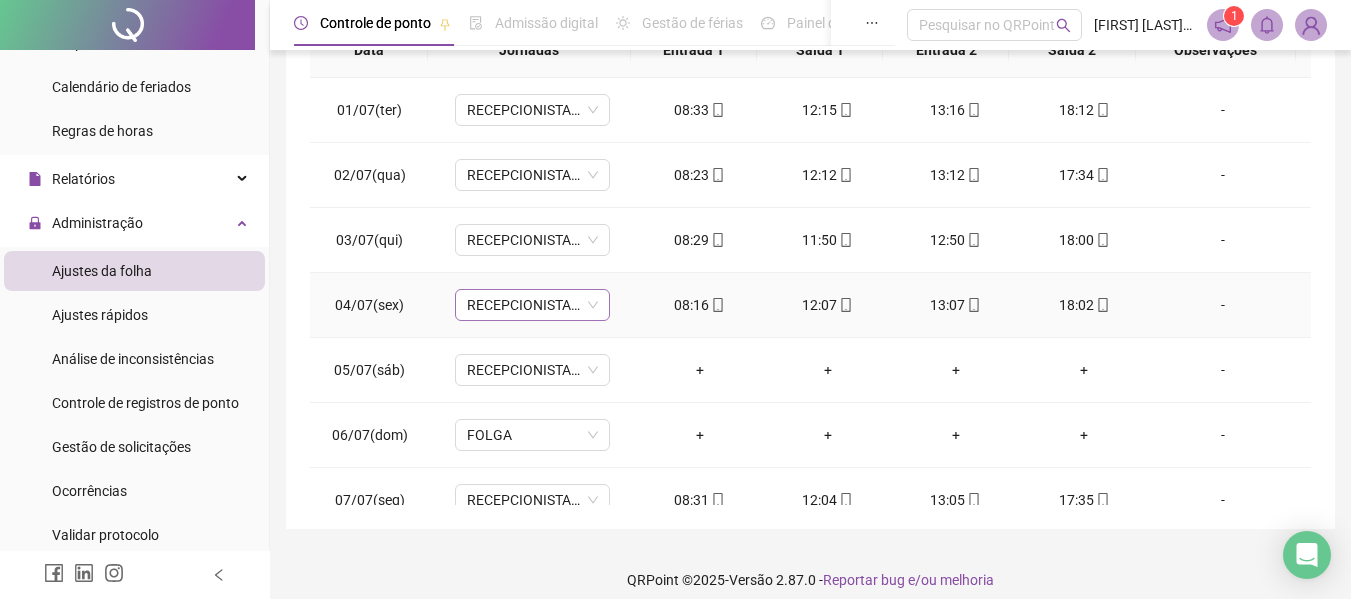 scroll, scrollTop: 423, scrollLeft: 0, axis: vertical 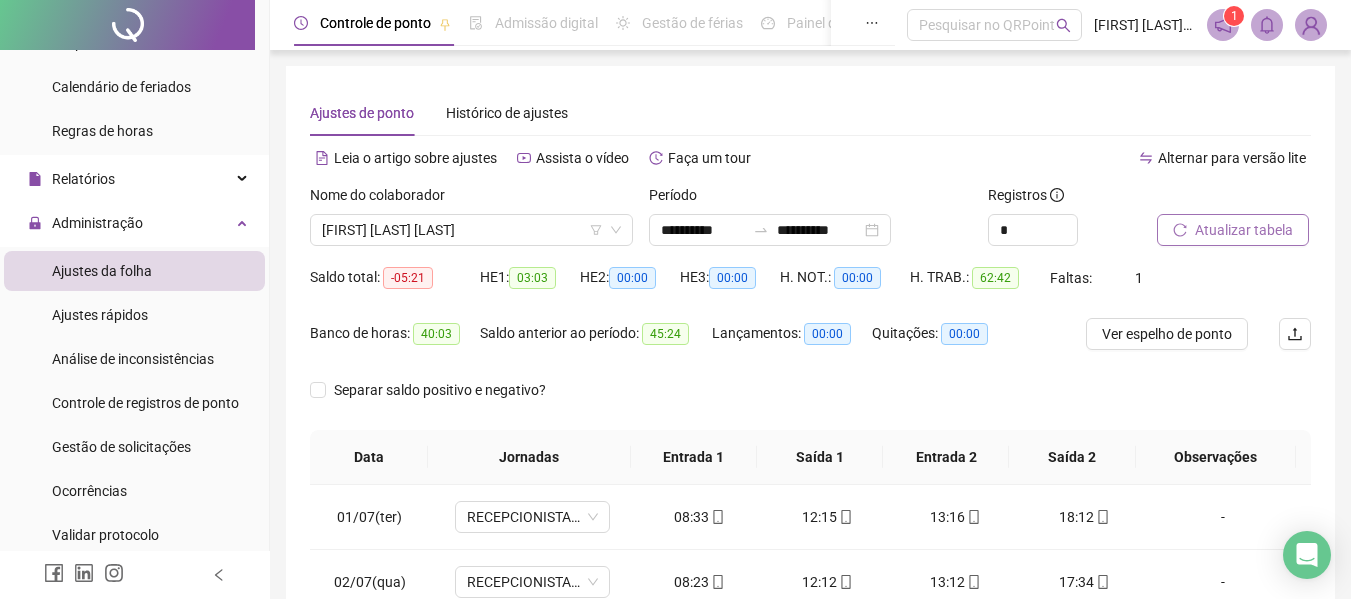 click on "Atualizar tabela" at bounding box center (1244, 230) 